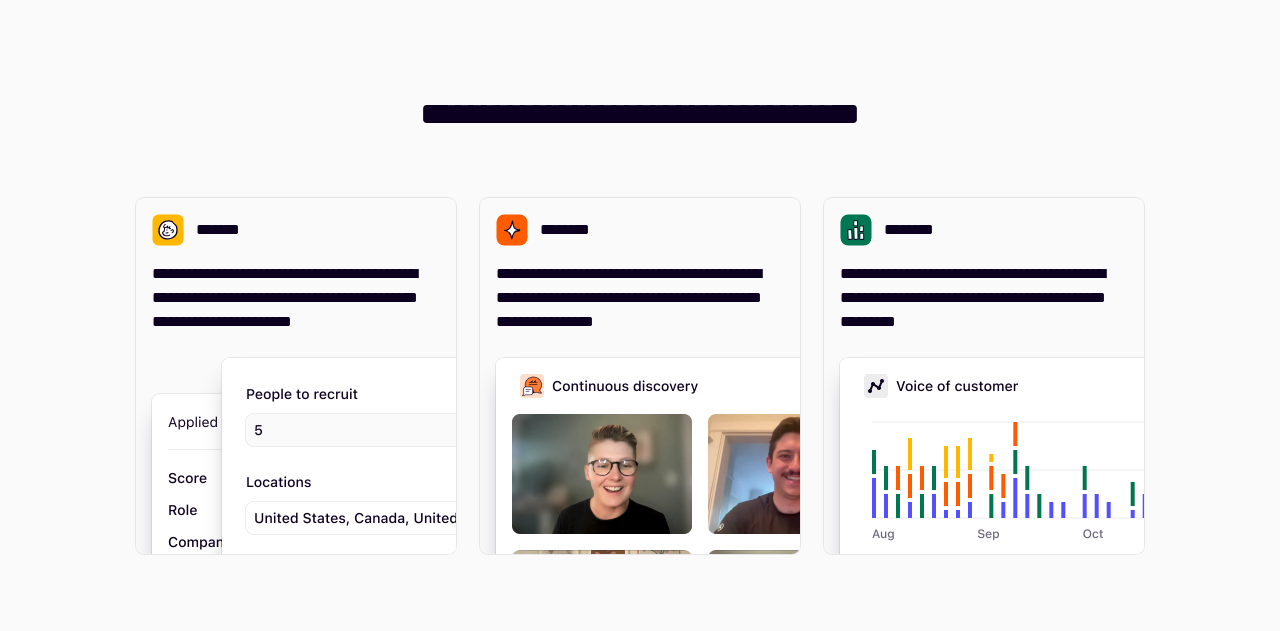 scroll, scrollTop: 0, scrollLeft: 0, axis: both 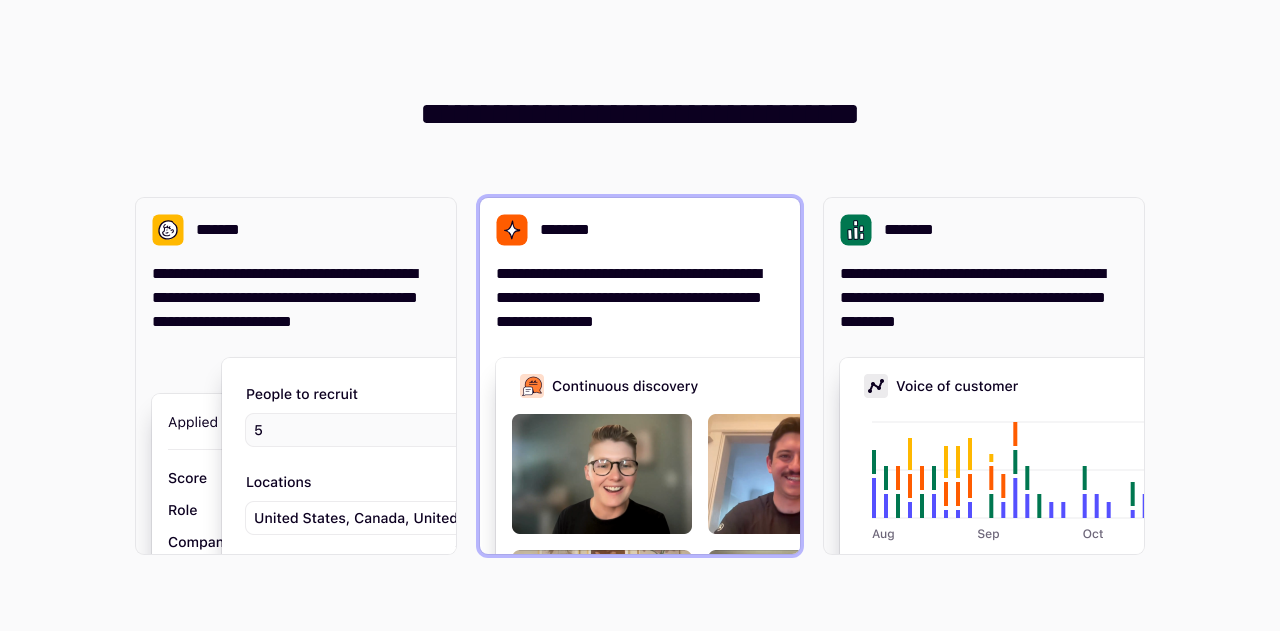 click on "**********" at bounding box center [640, 298] 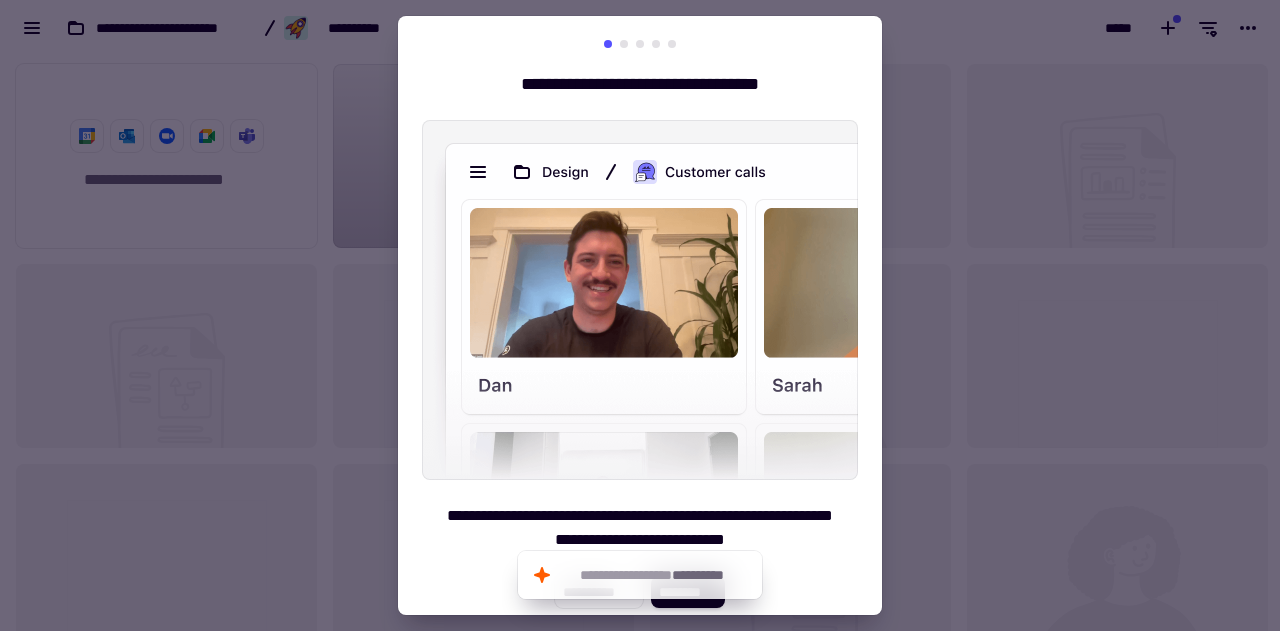 scroll, scrollTop: 560, scrollLeft: 1264, axis: both 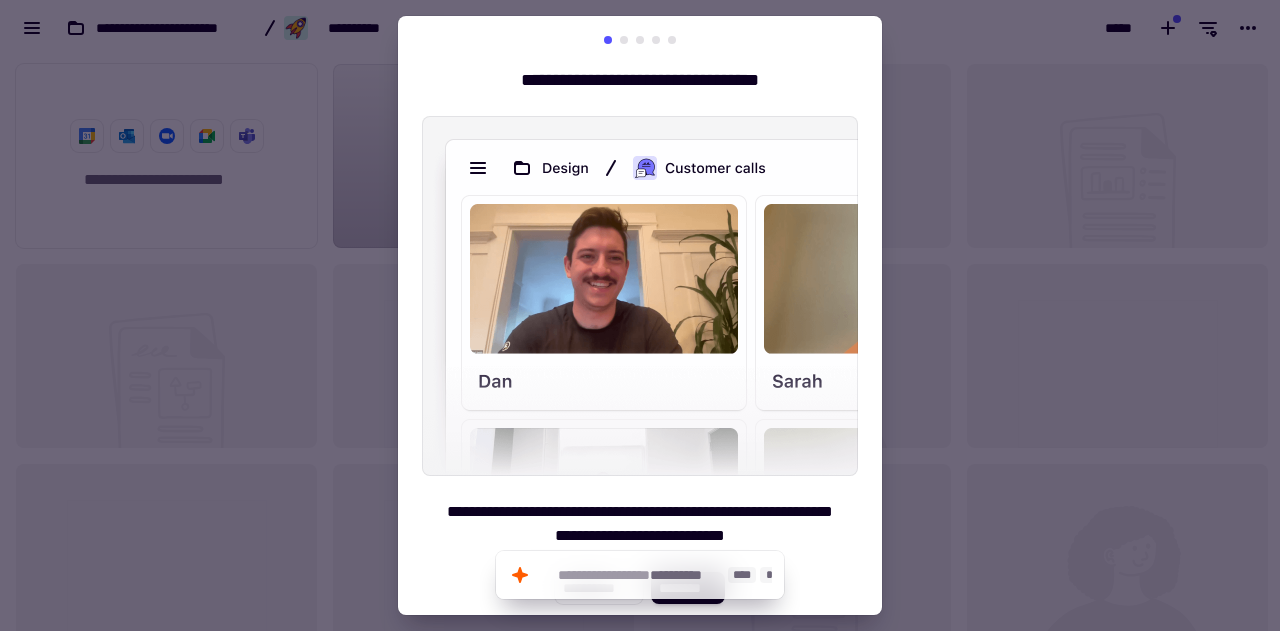 click on "****" 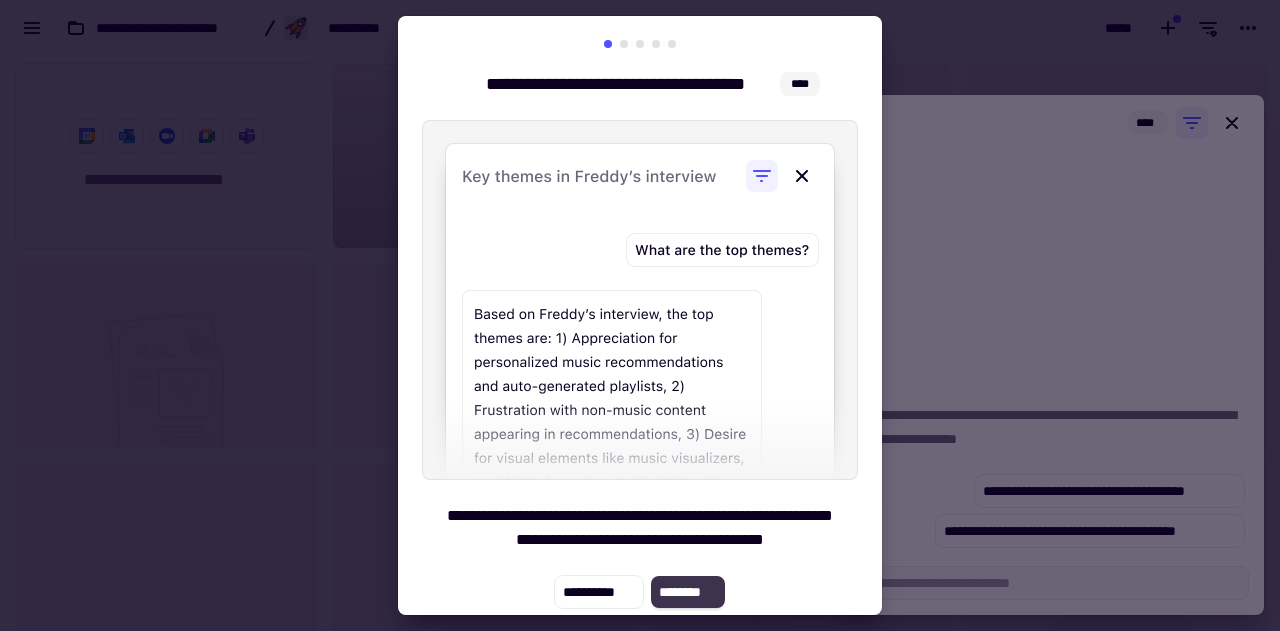 click on "********" 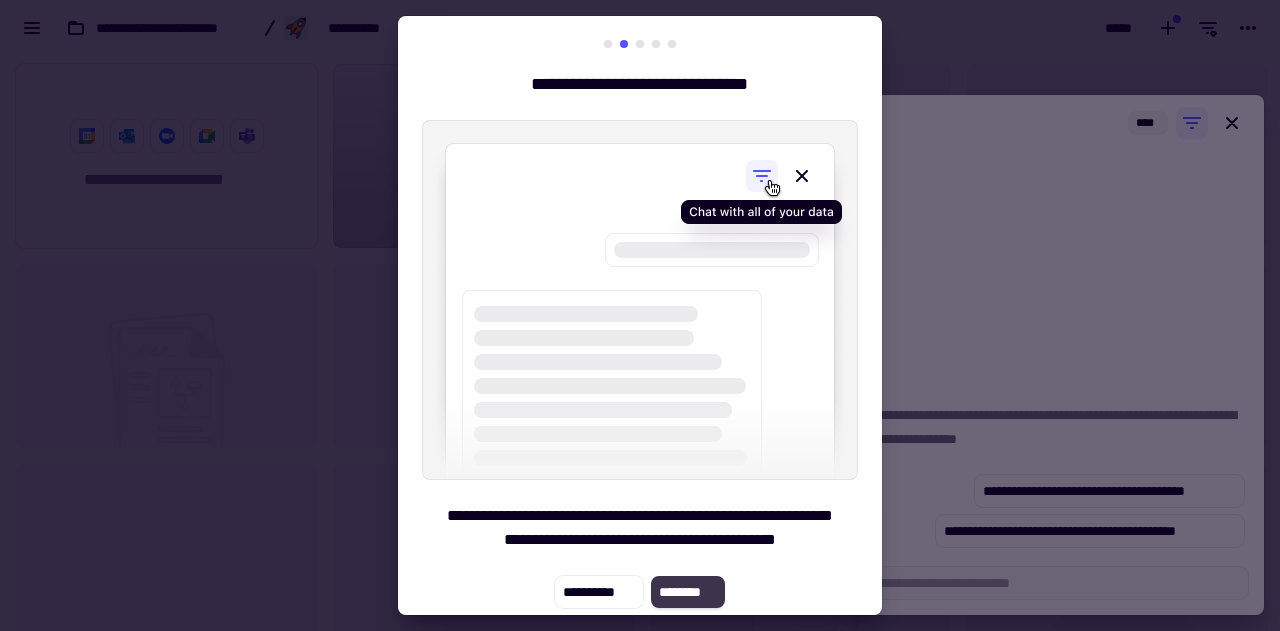 click on "********" 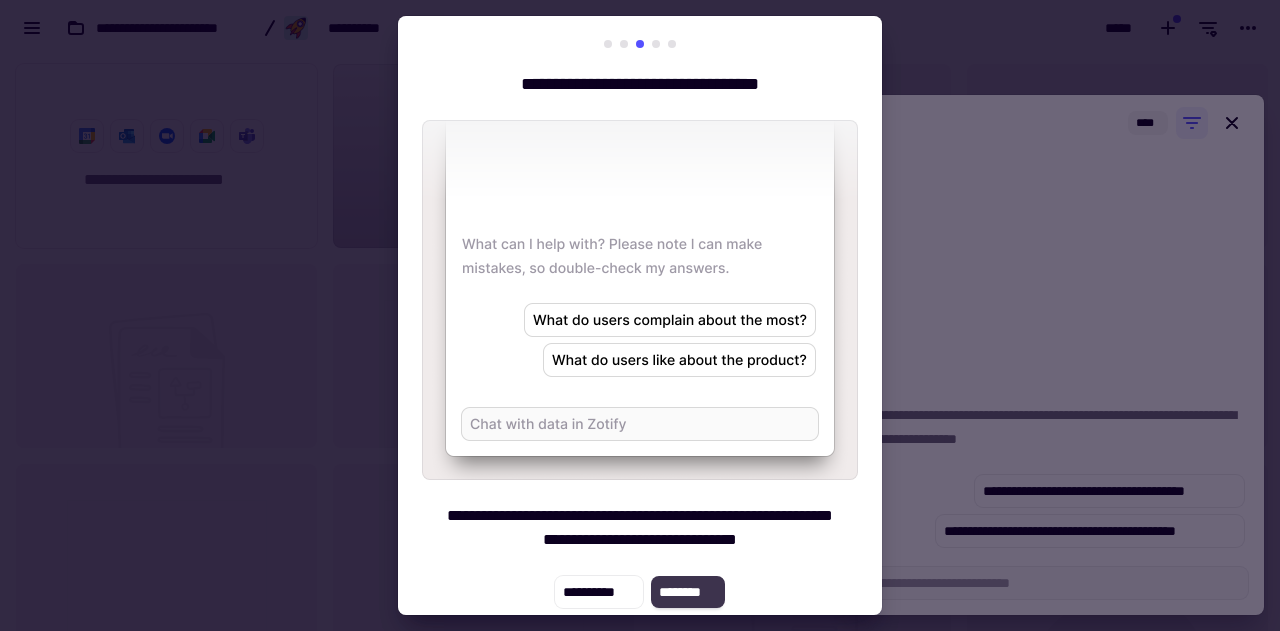 click on "********" 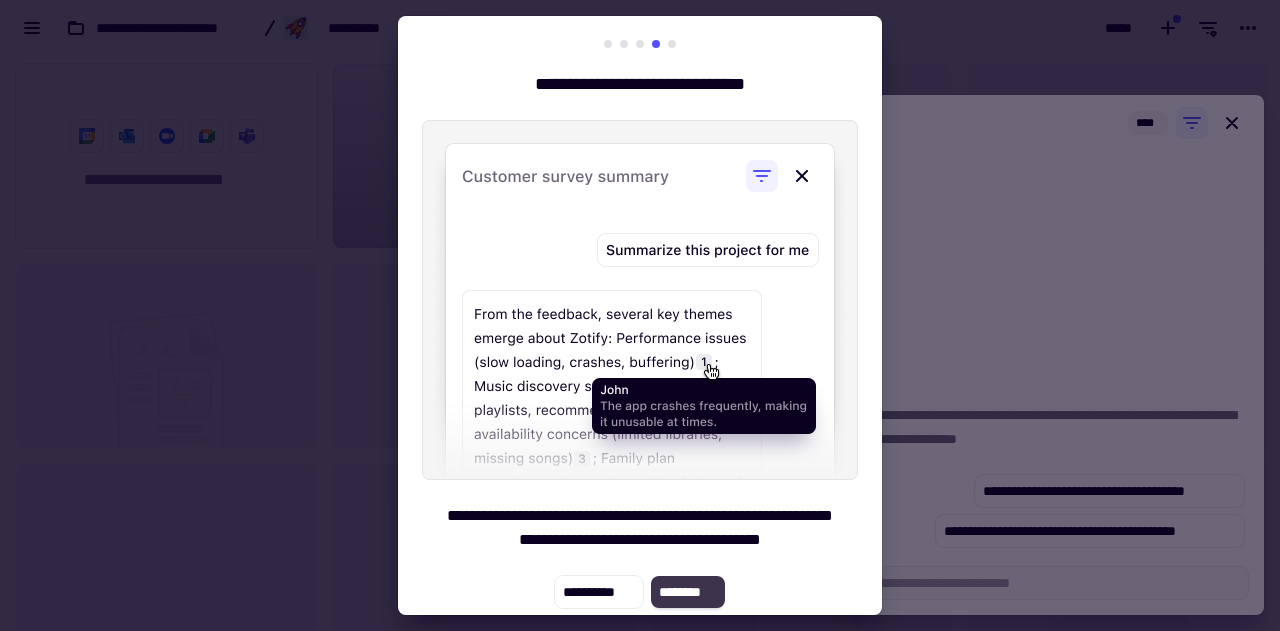 click on "********" 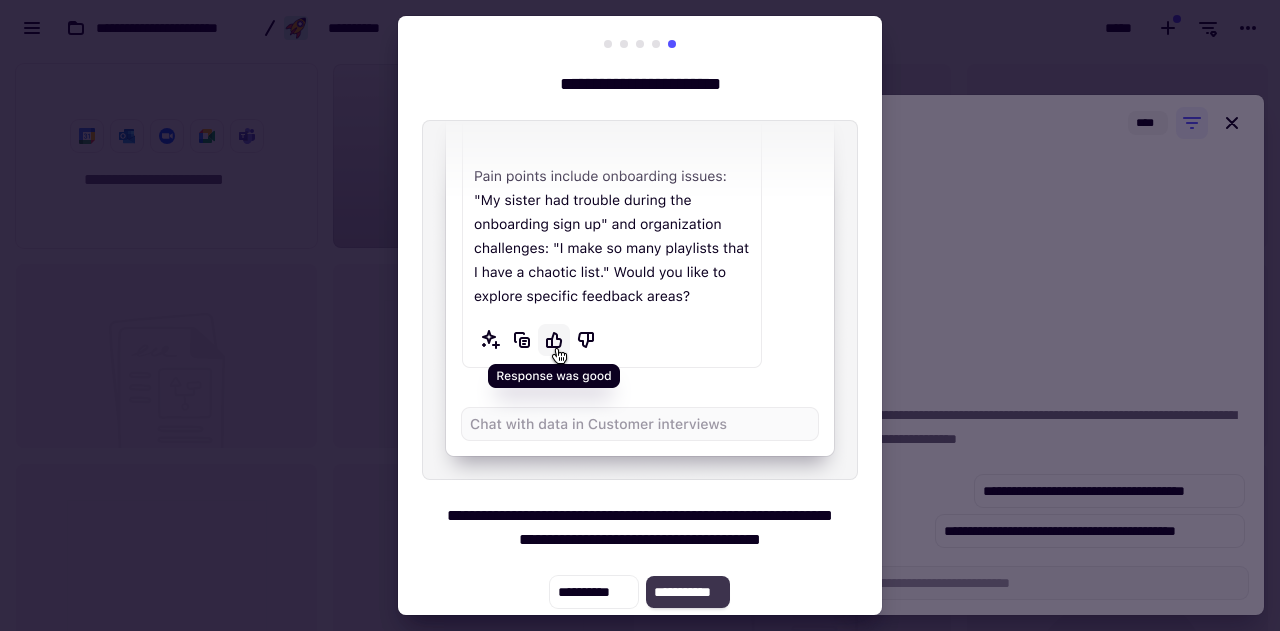 click on "**********" 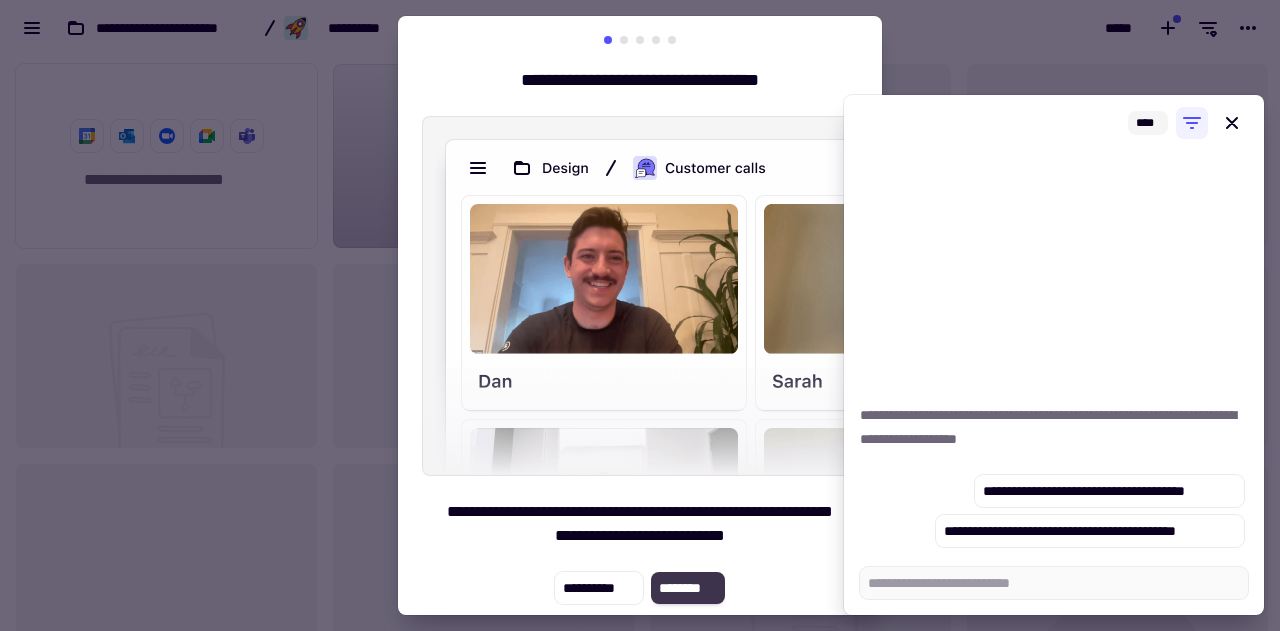 click on "********" 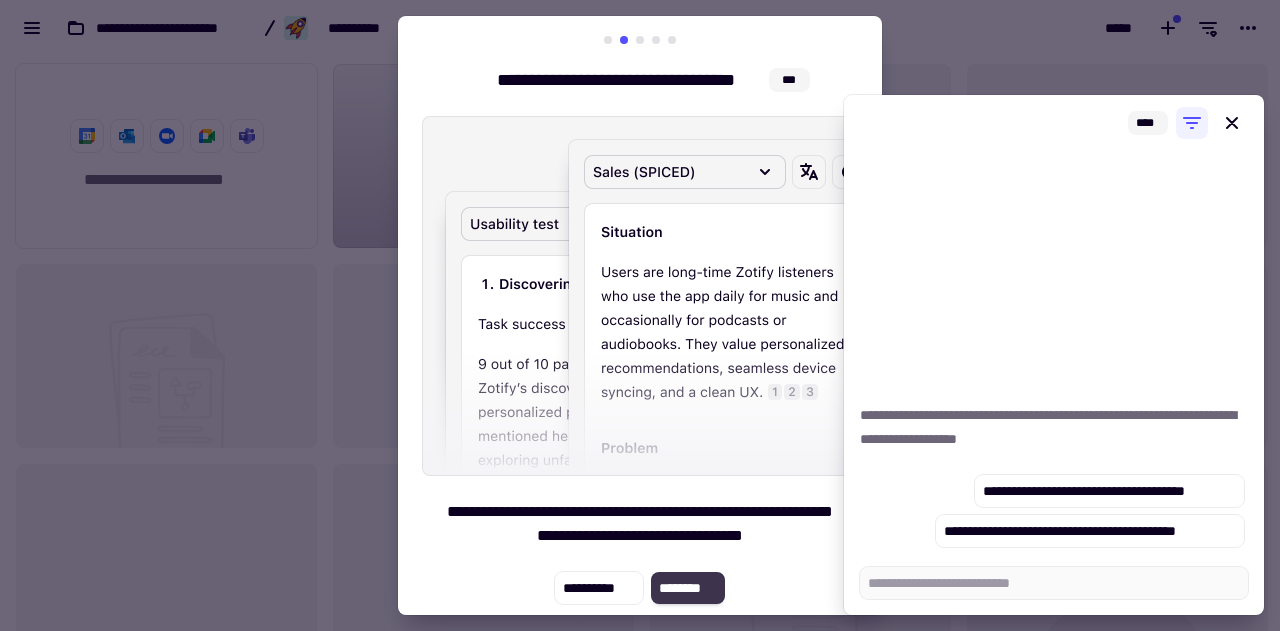 click on "********" 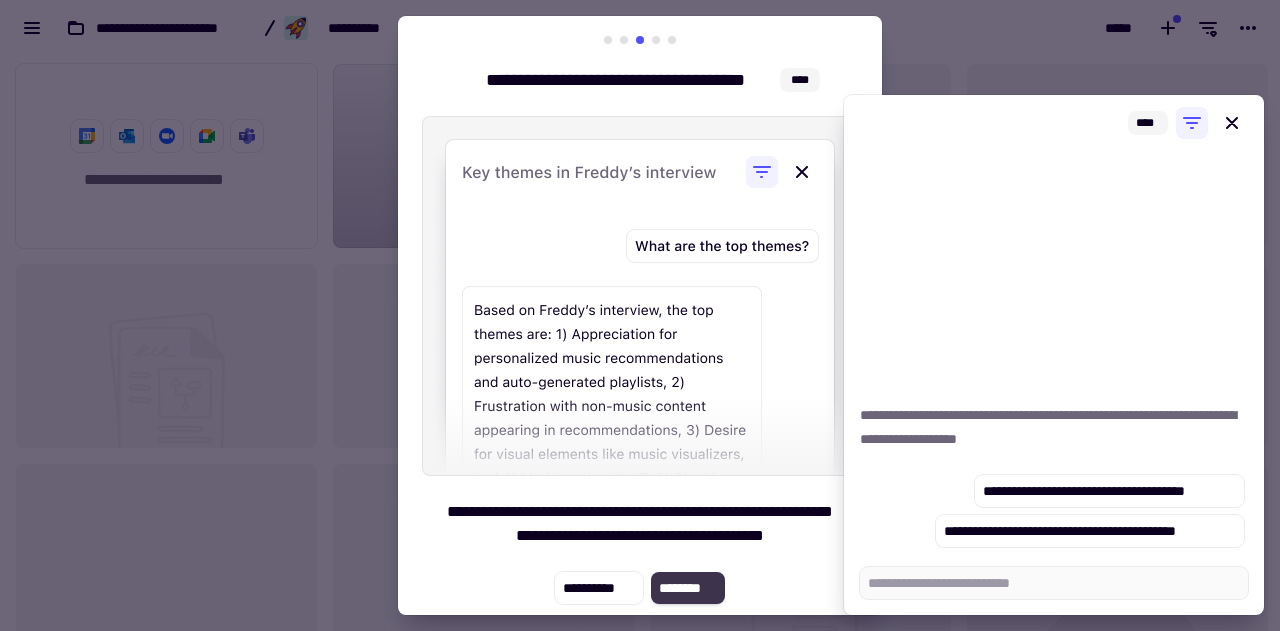 click on "********" 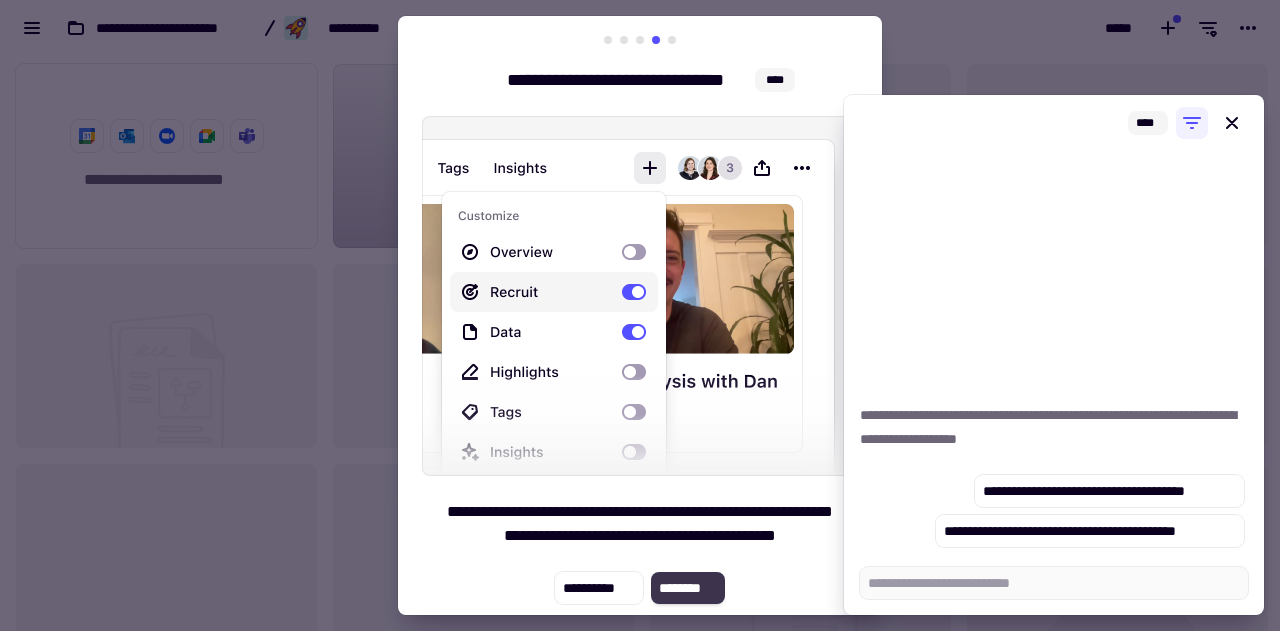 click on "********" 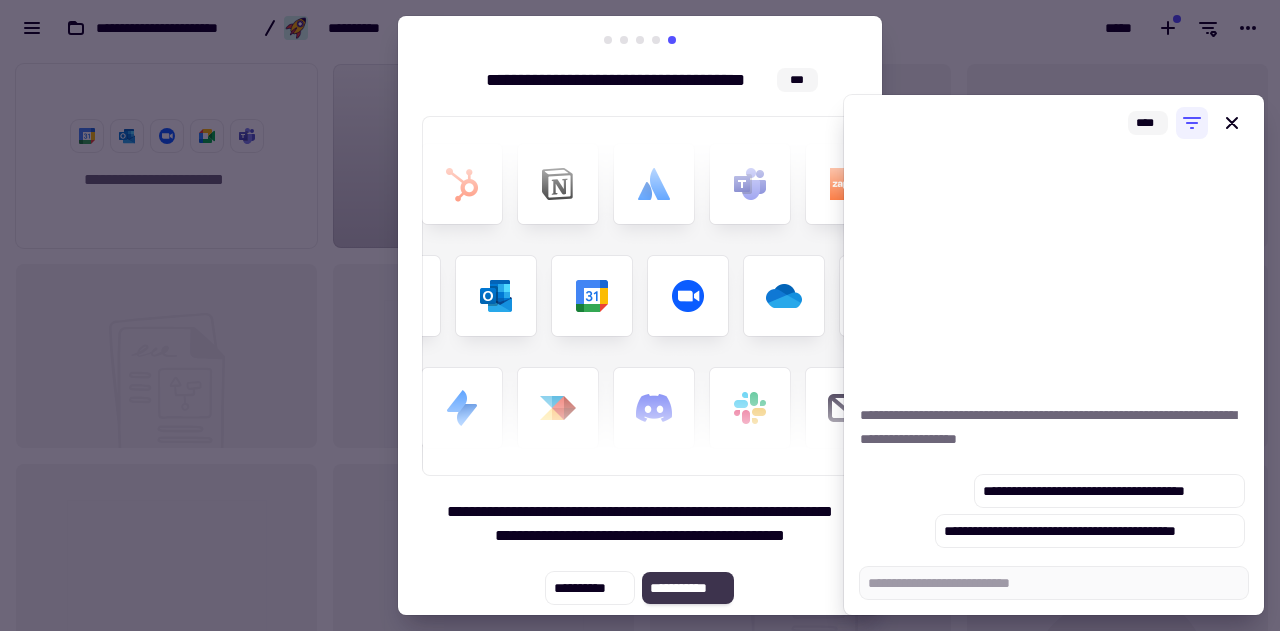 click on "**********" 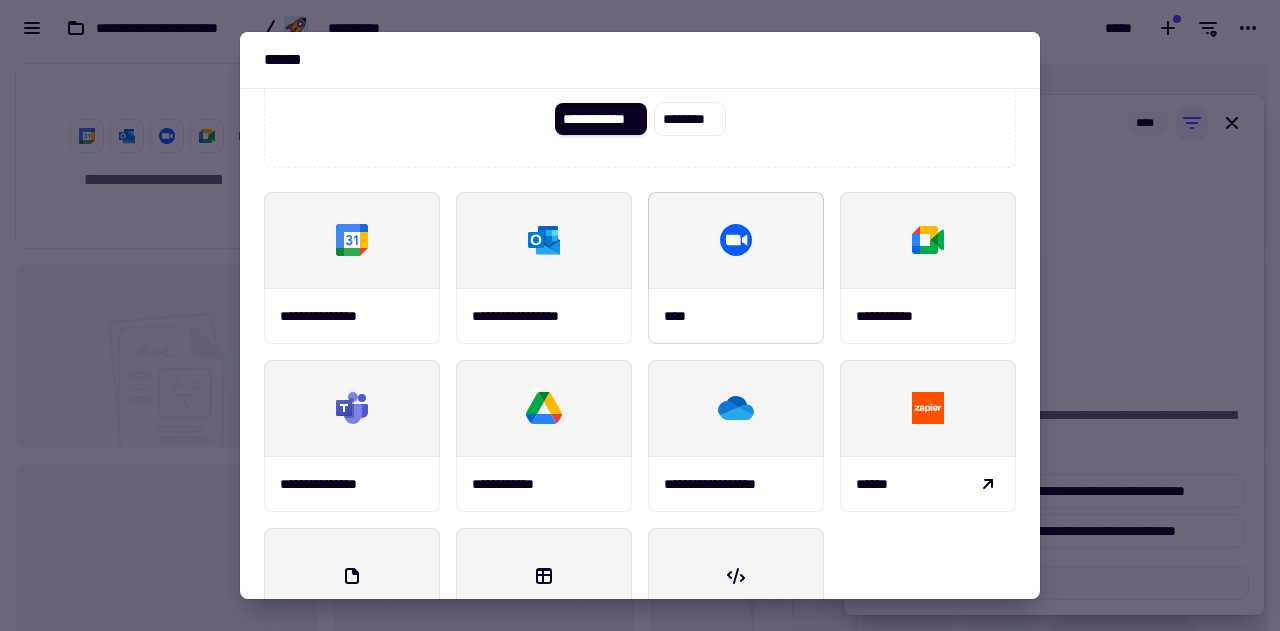 scroll, scrollTop: 66, scrollLeft: 0, axis: vertical 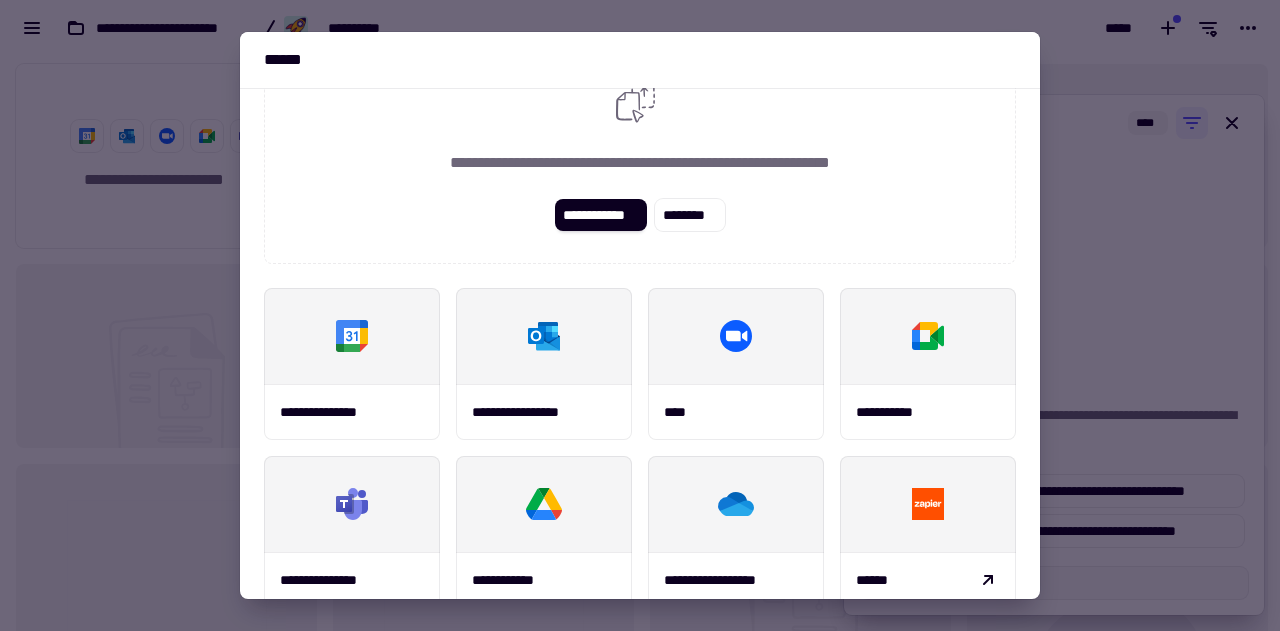 click at bounding box center [640, 315] 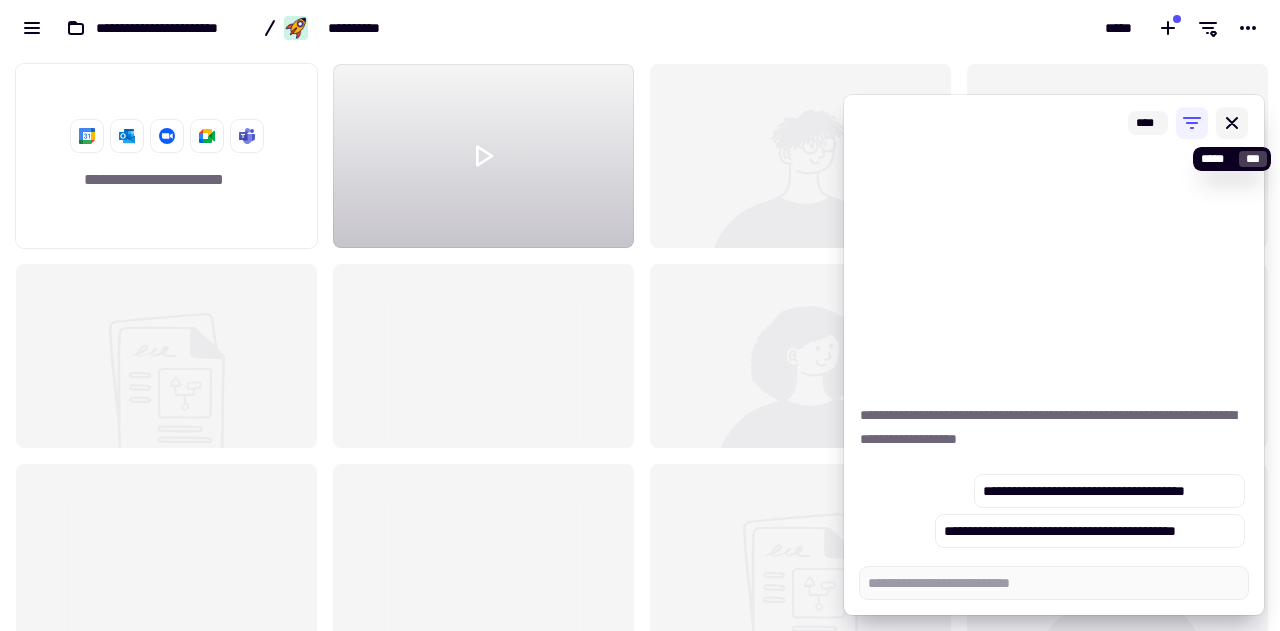 click at bounding box center (1232, 123) 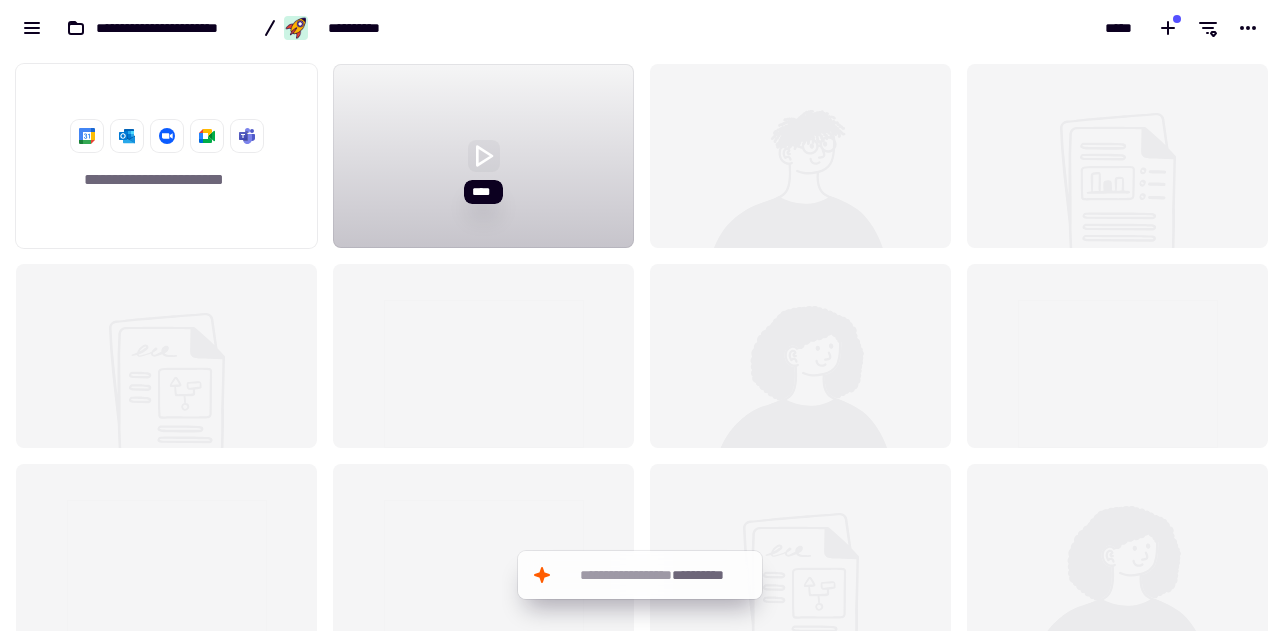 click 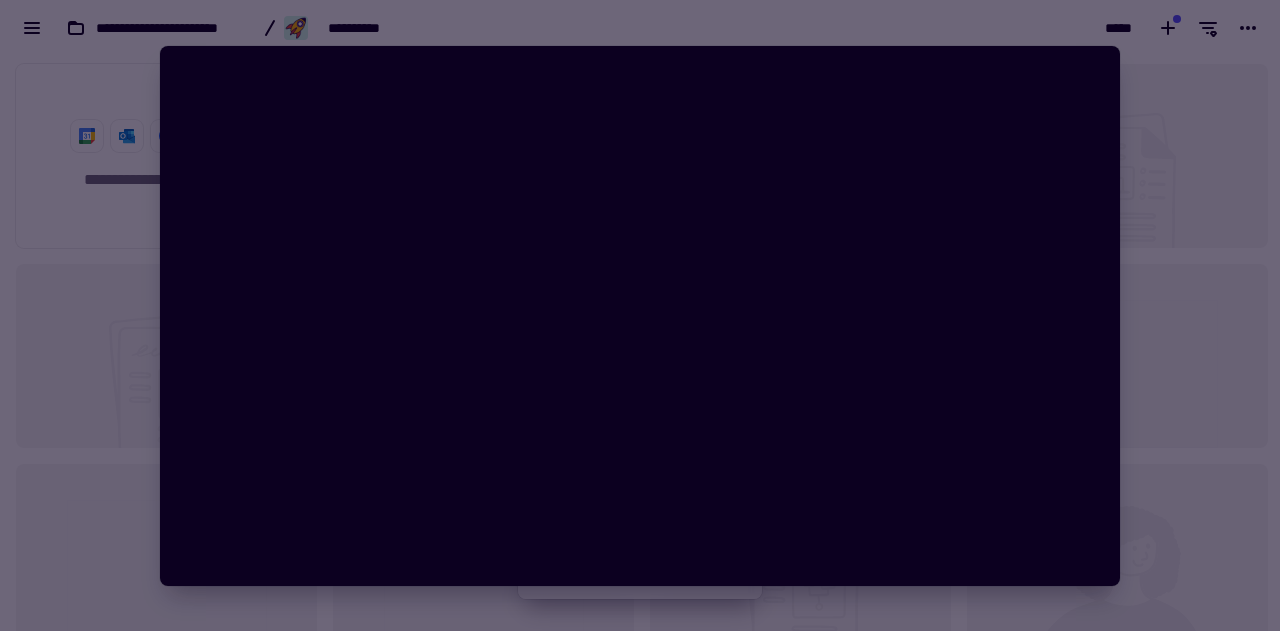 click at bounding box center [640, 315] 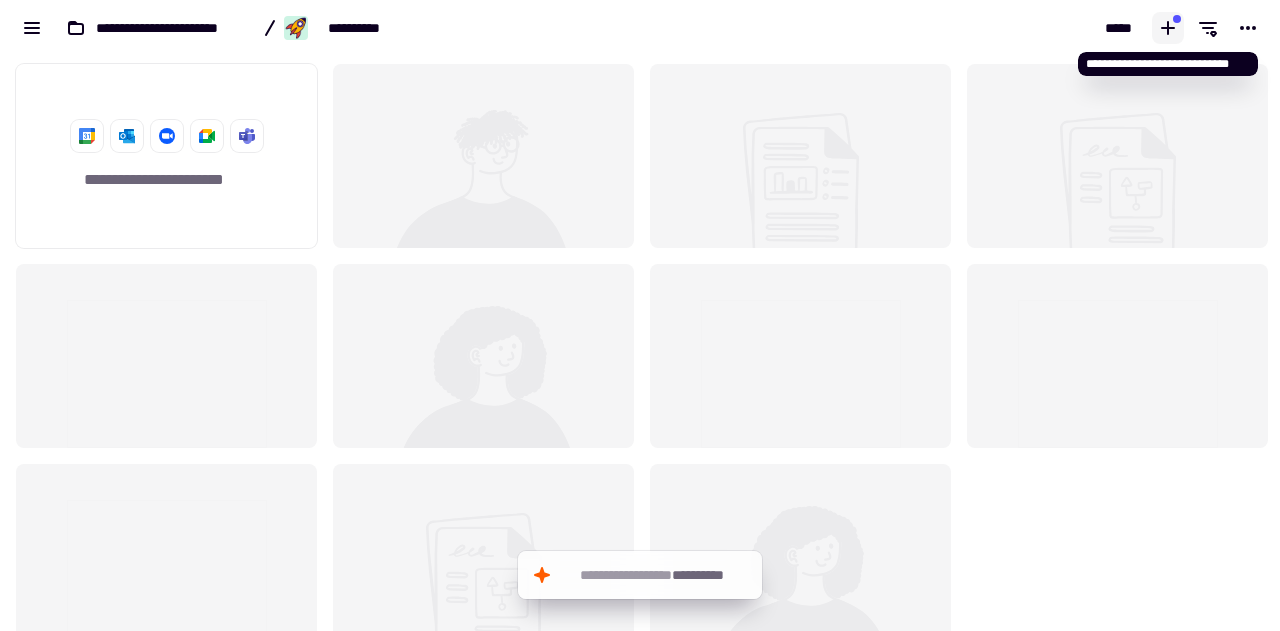 click 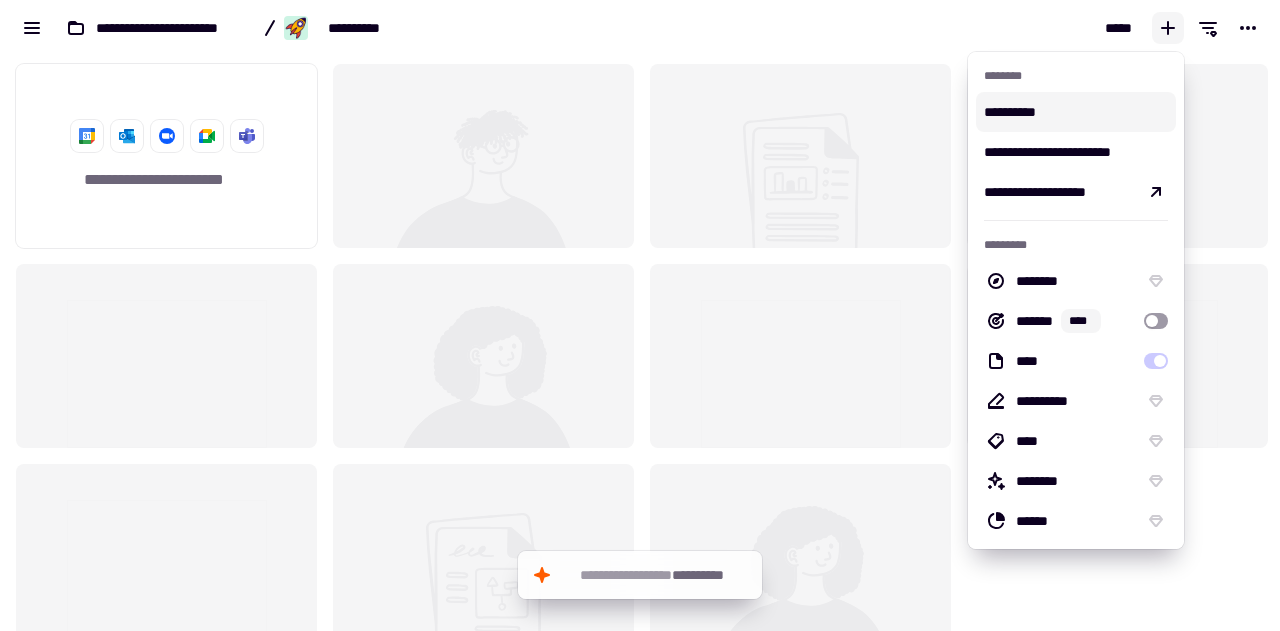 click on "**********" at bounding box center (640, 28) 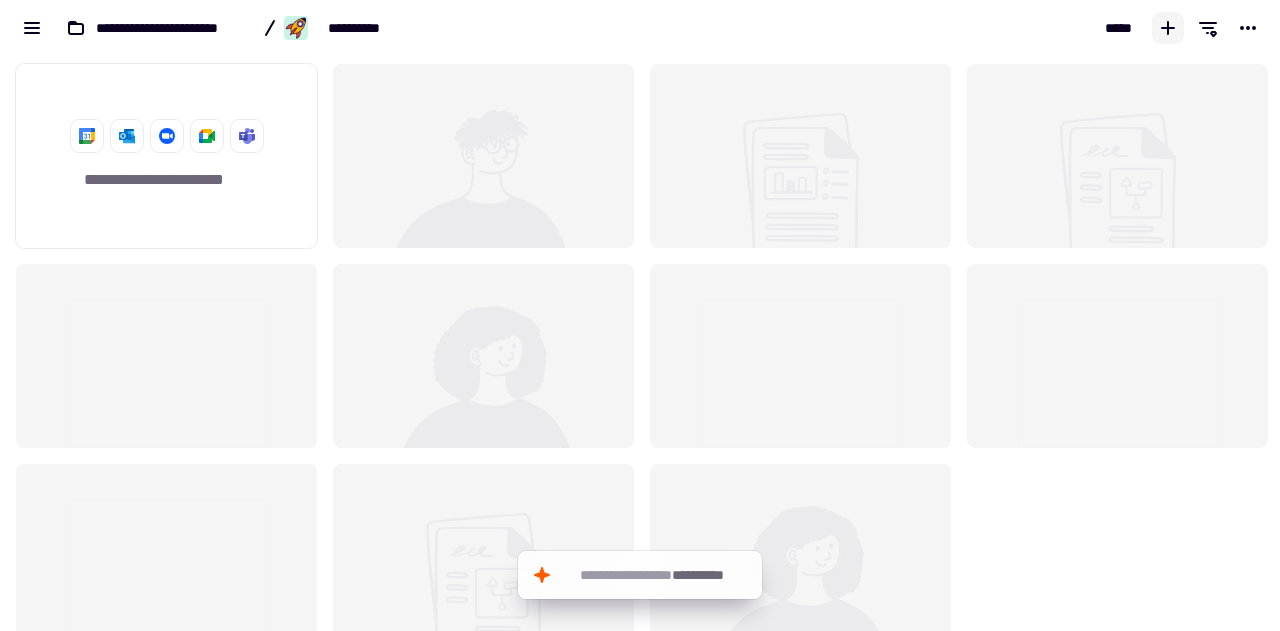 click 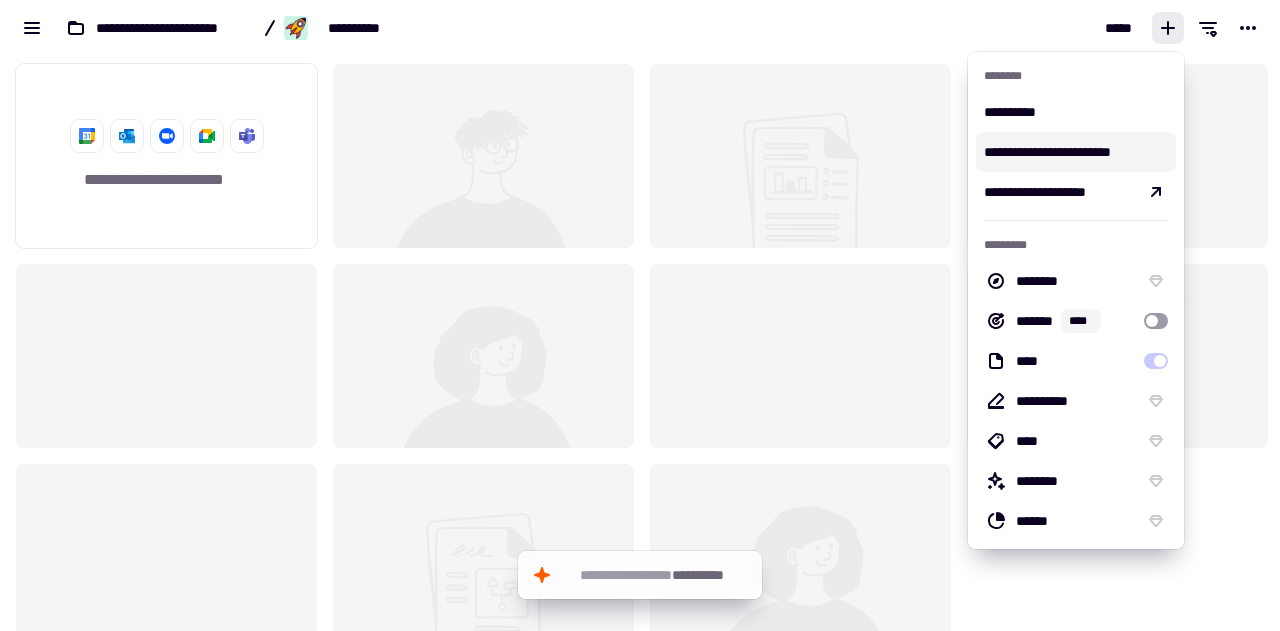 click on "**********" at bounding box center [1076, 152] 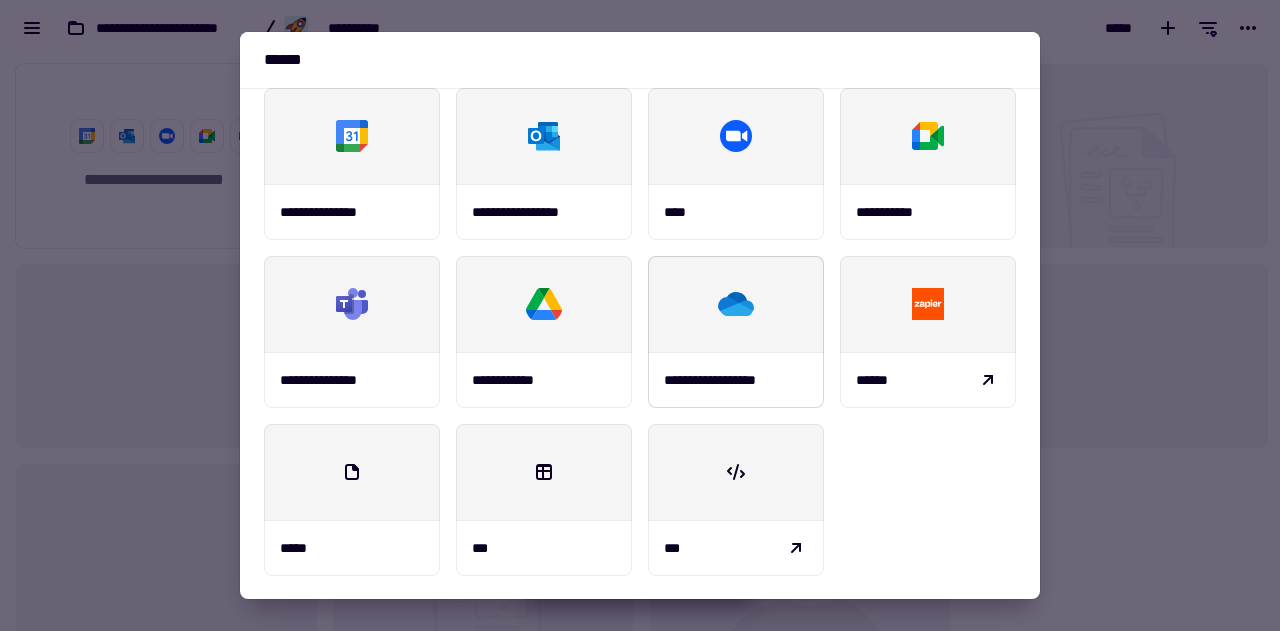 scroll, scrollTop: 66, scrollLeft: 0, axis: vertical 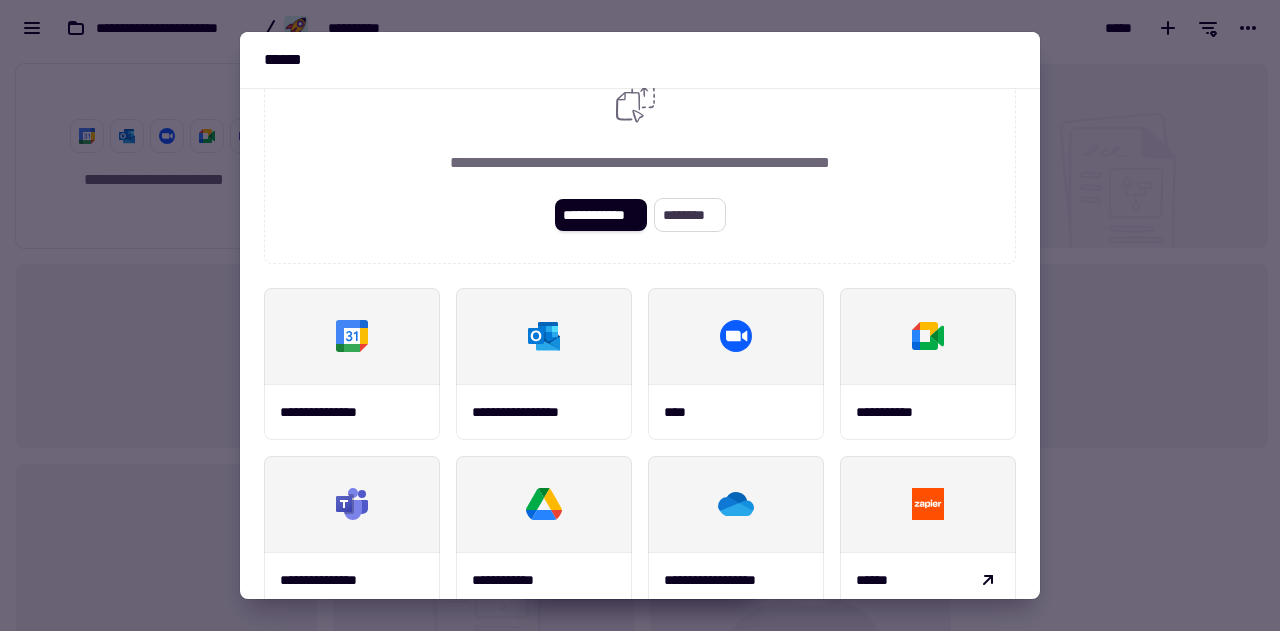 click on "********" 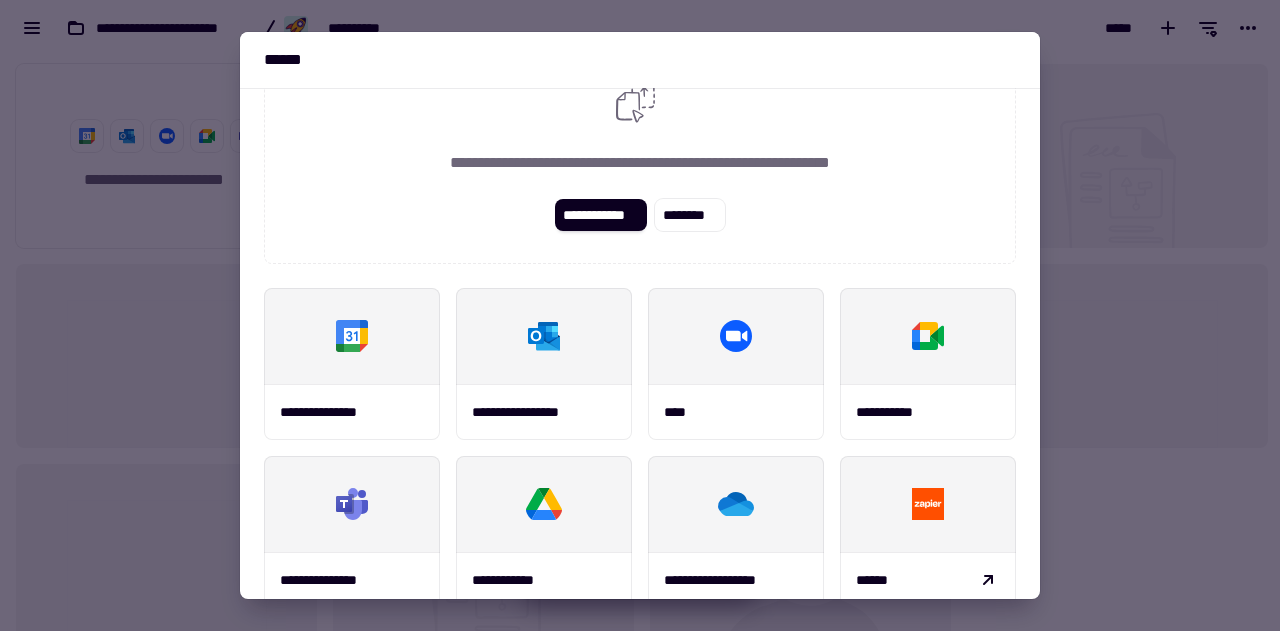 click at bounding box center (640, 315) 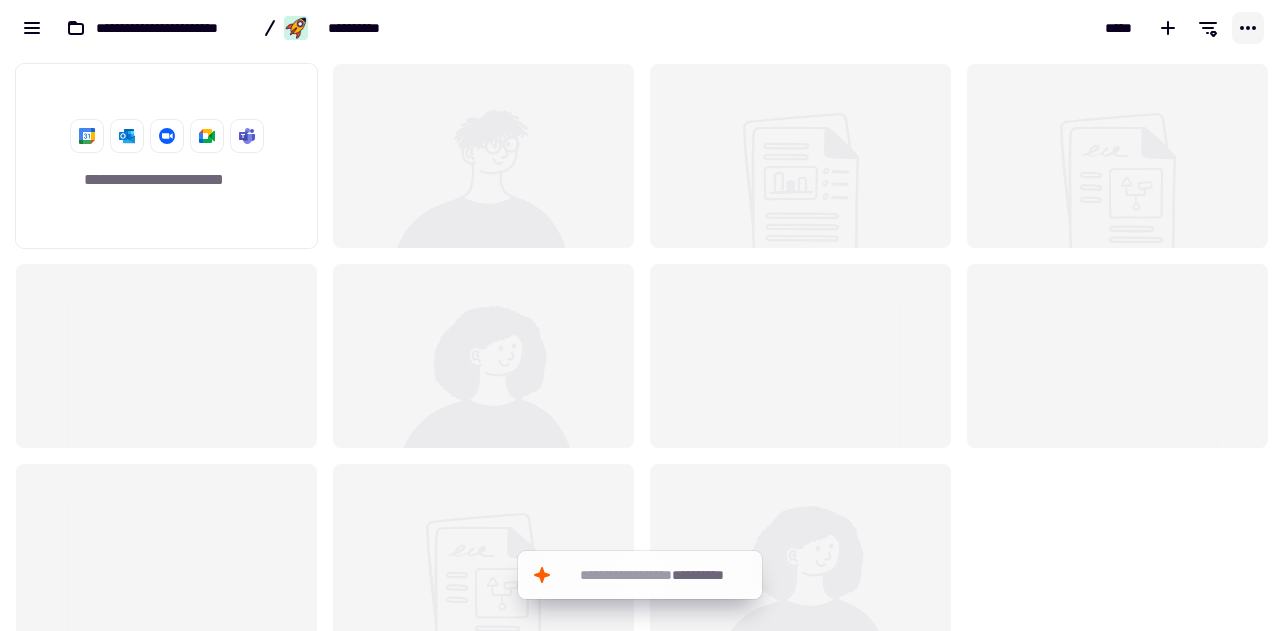 click 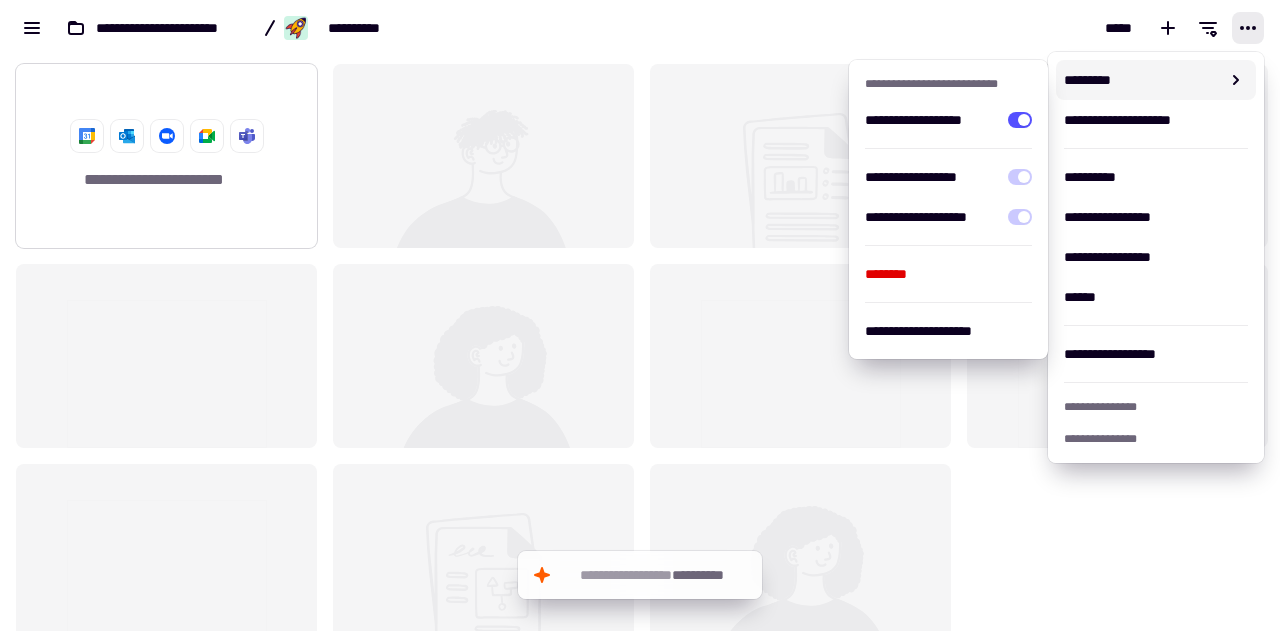 click on "**********" 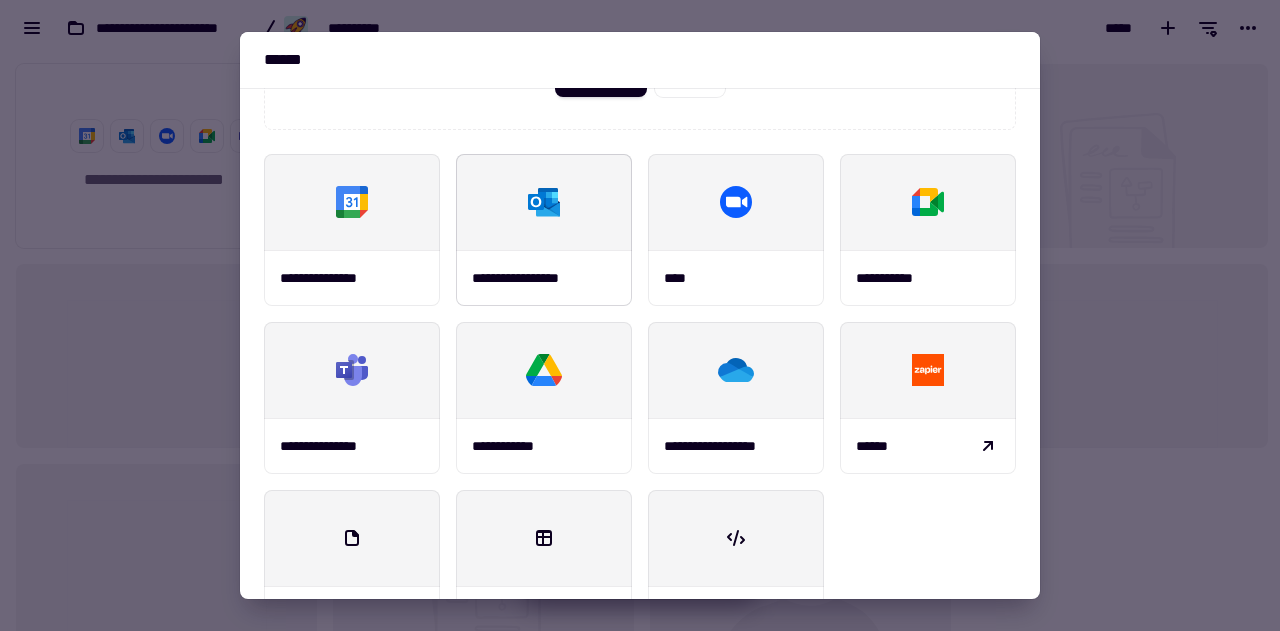 scroll, scrollTop: 266, scrollLeft: 0, axis: vertical 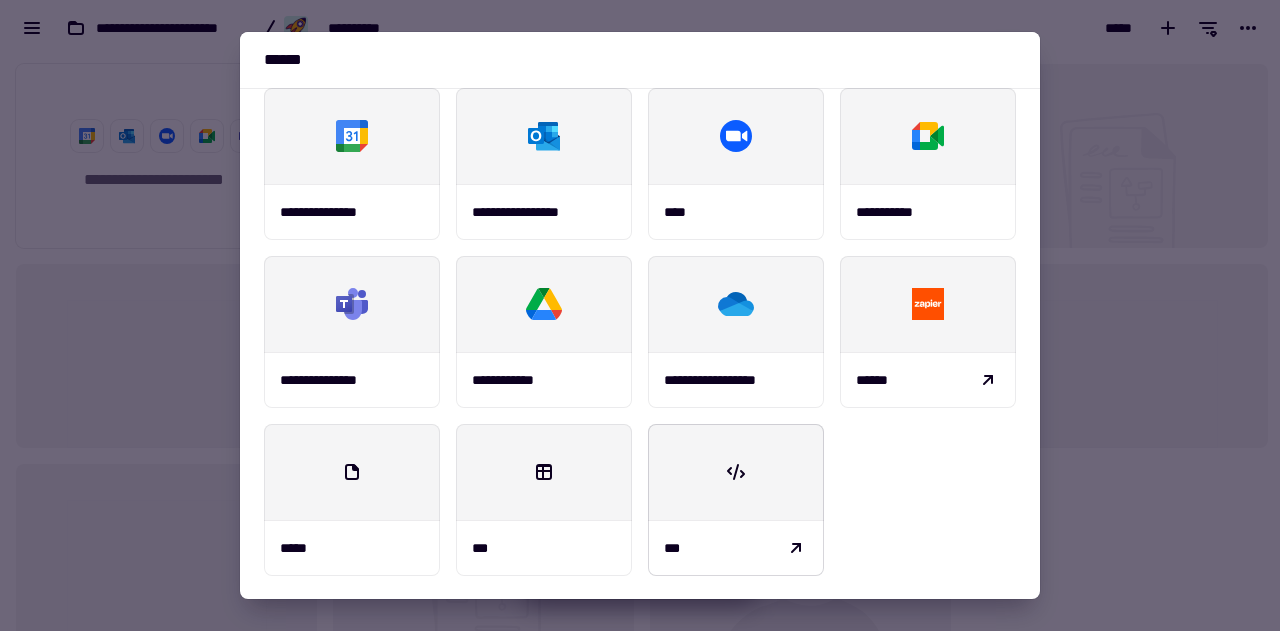 click at bounding box center [736, 472] 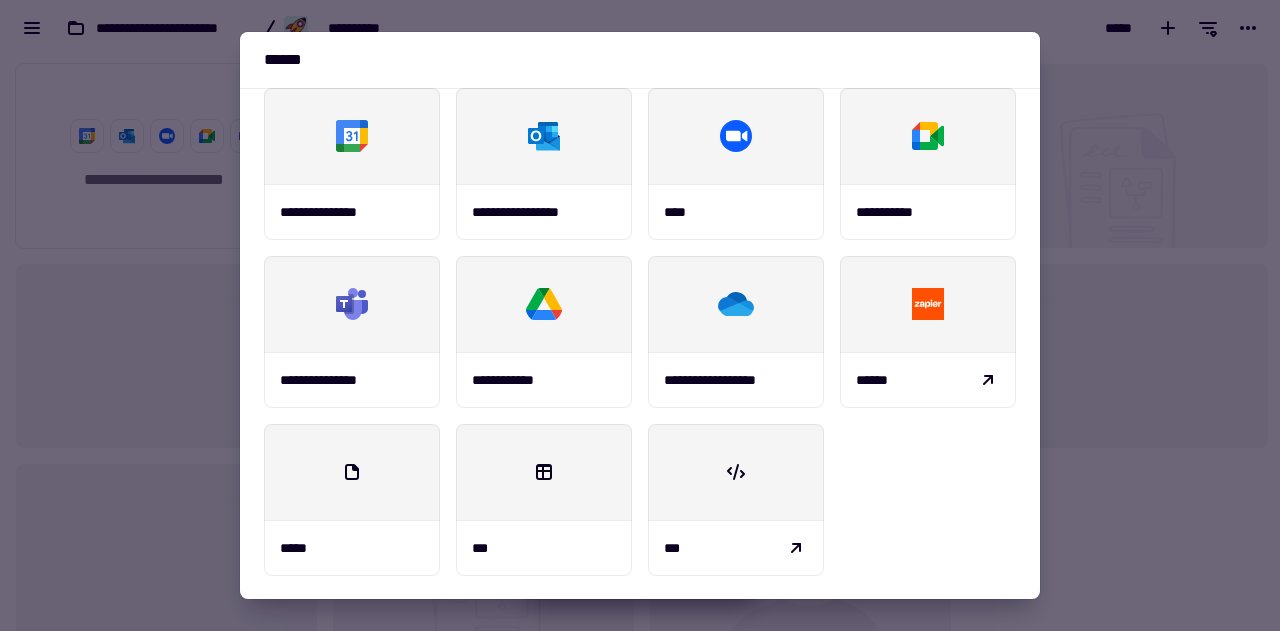 click at bounding box center [640, 315] 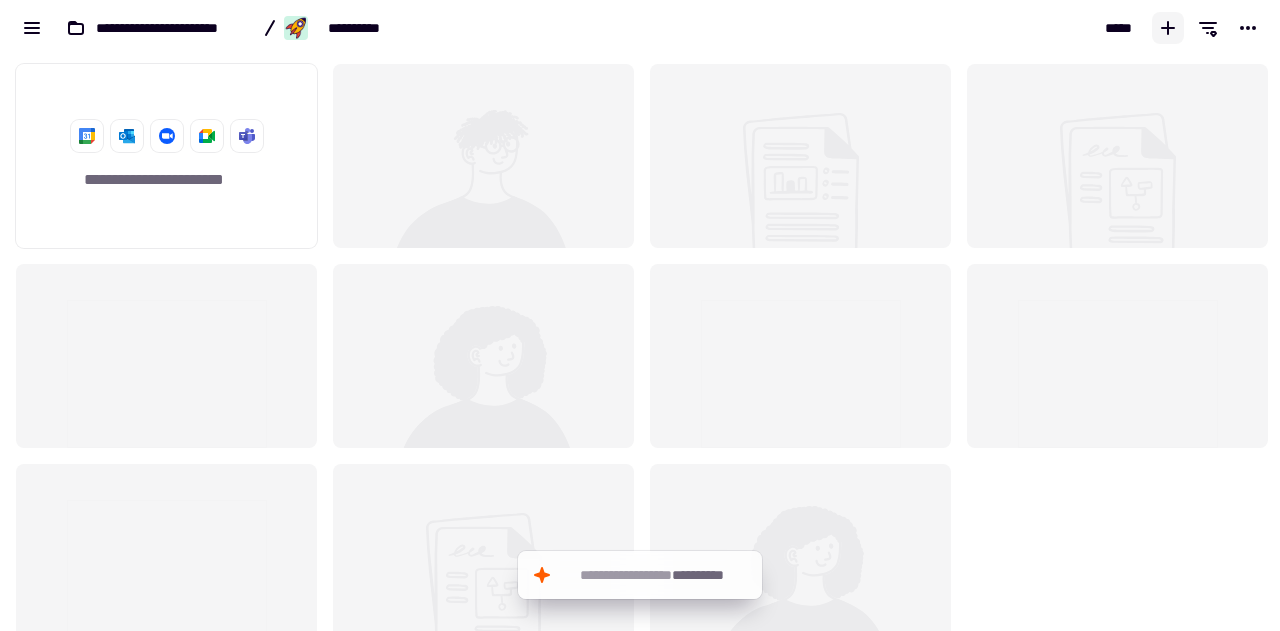 click 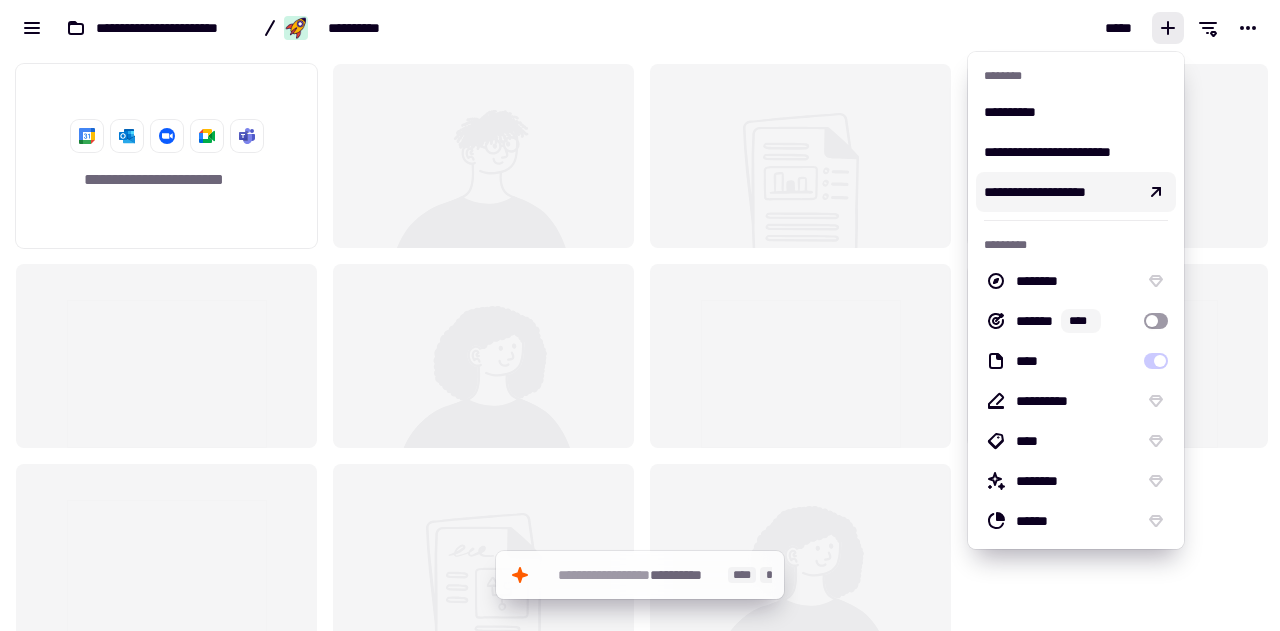 click on "**********" 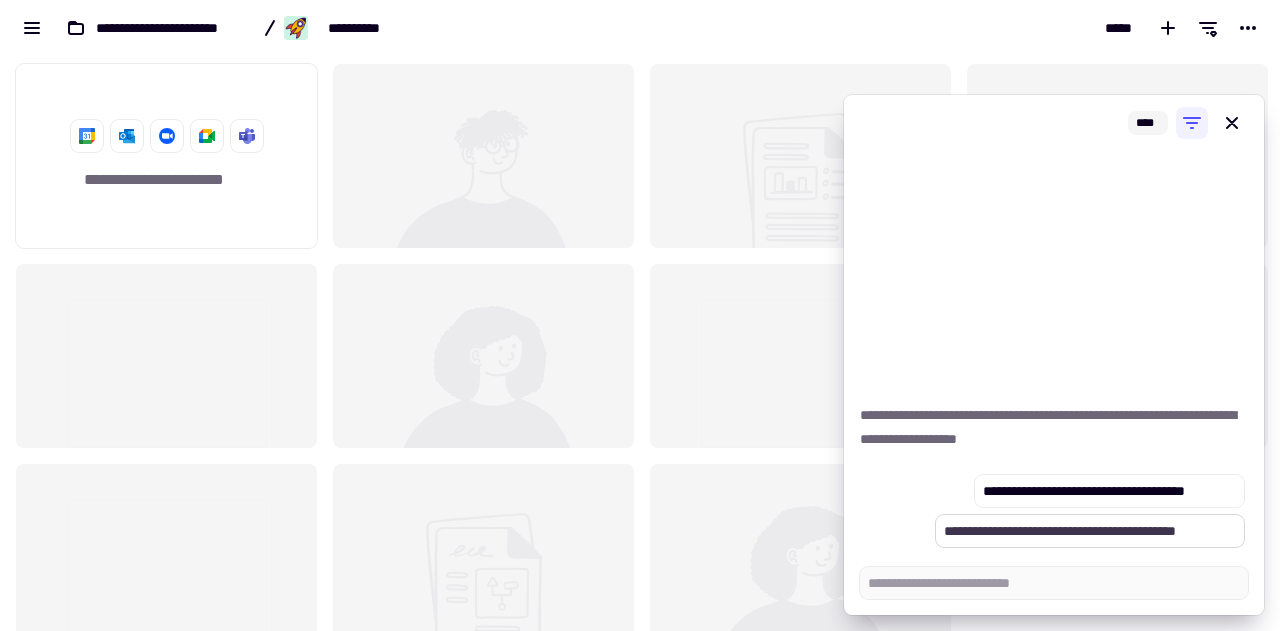 type on "*" 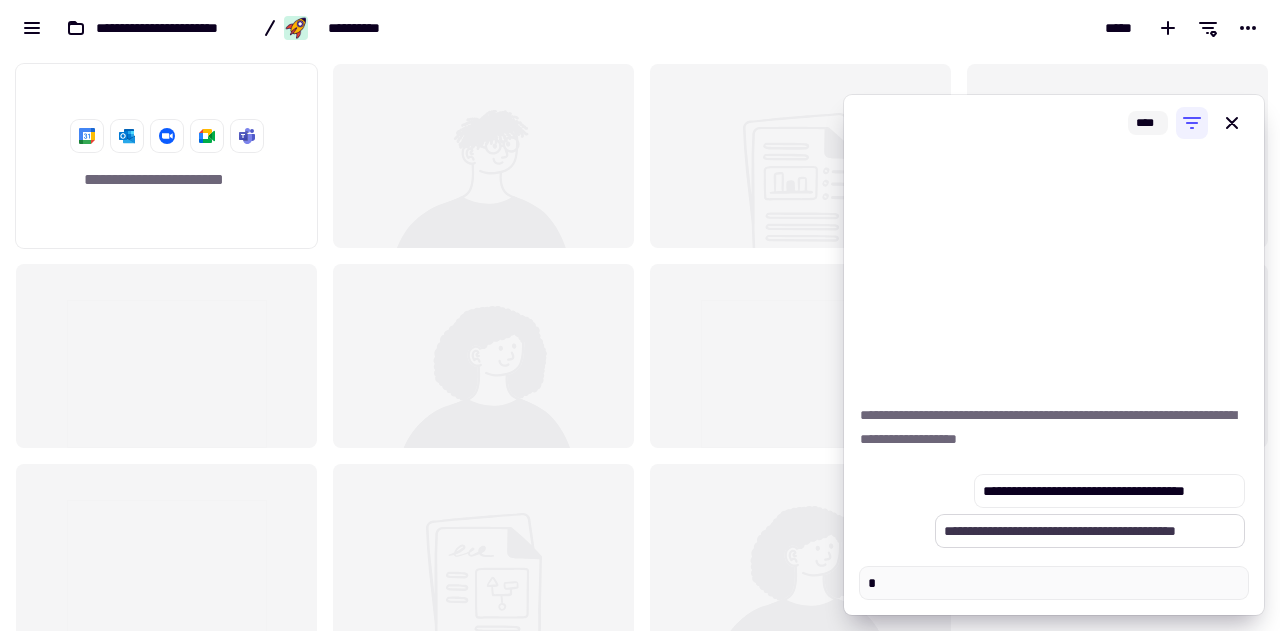 type on "*" 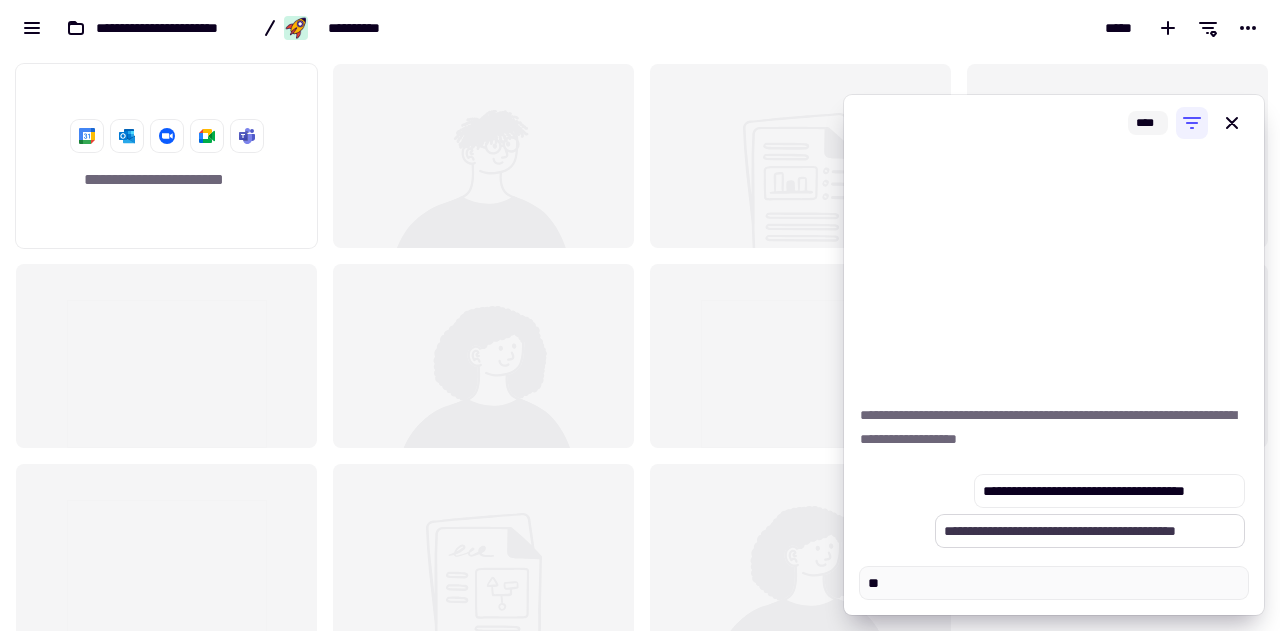 type on "*" 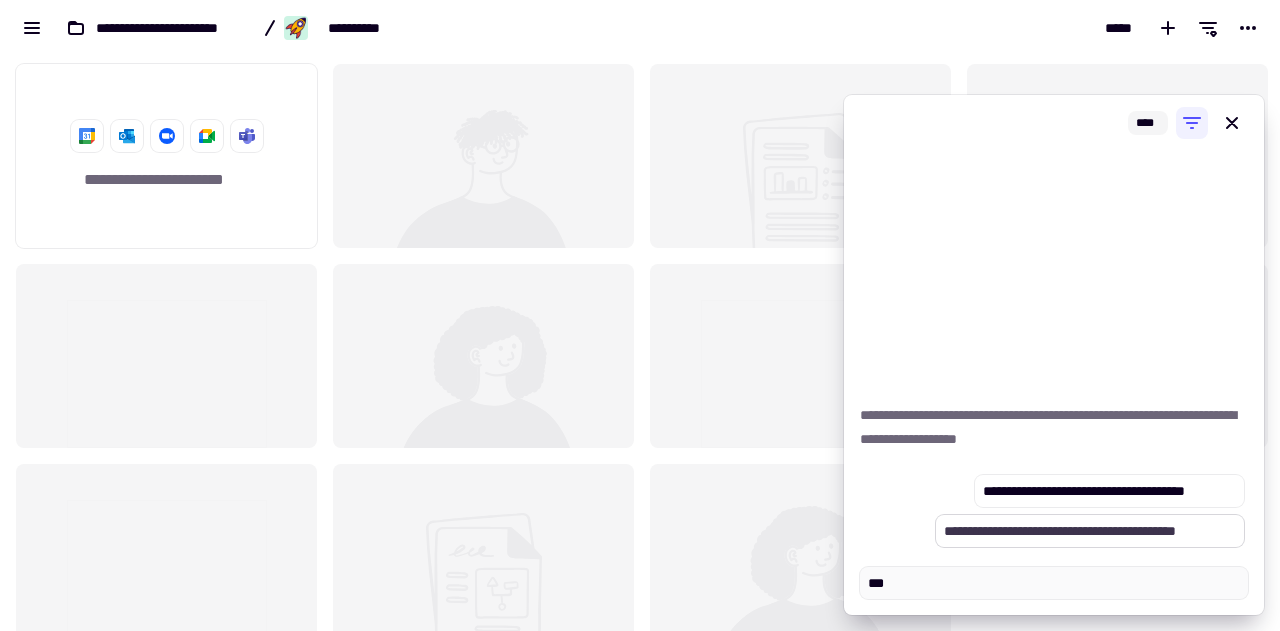 type on "*" 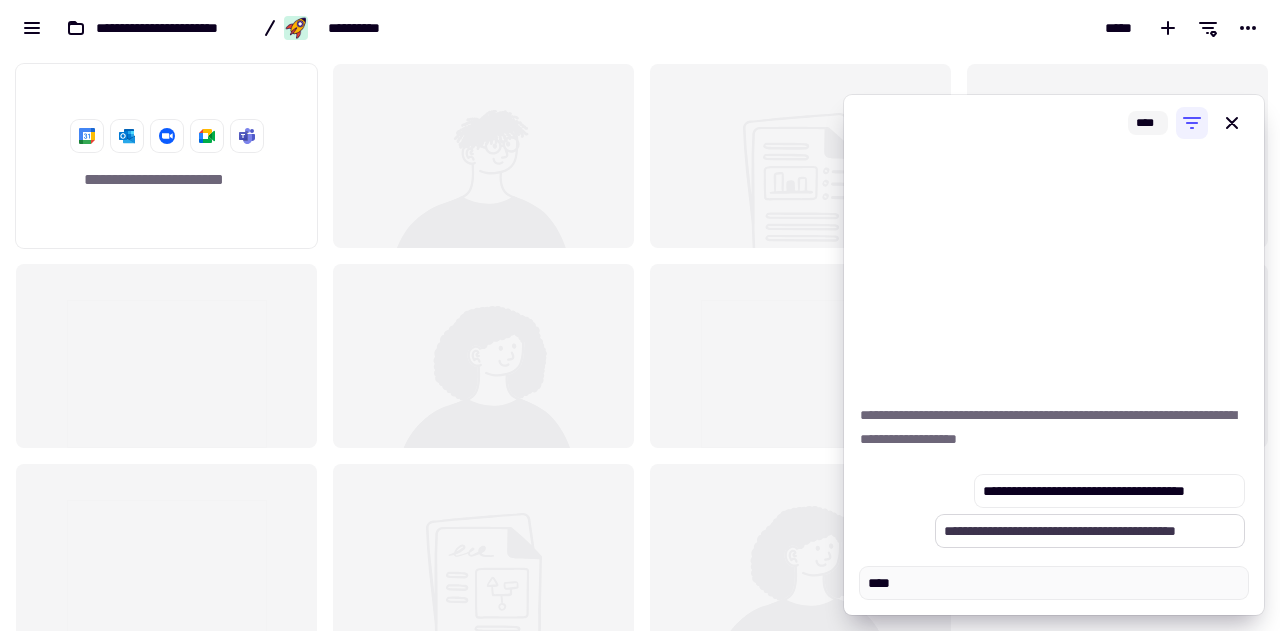 type on "*" 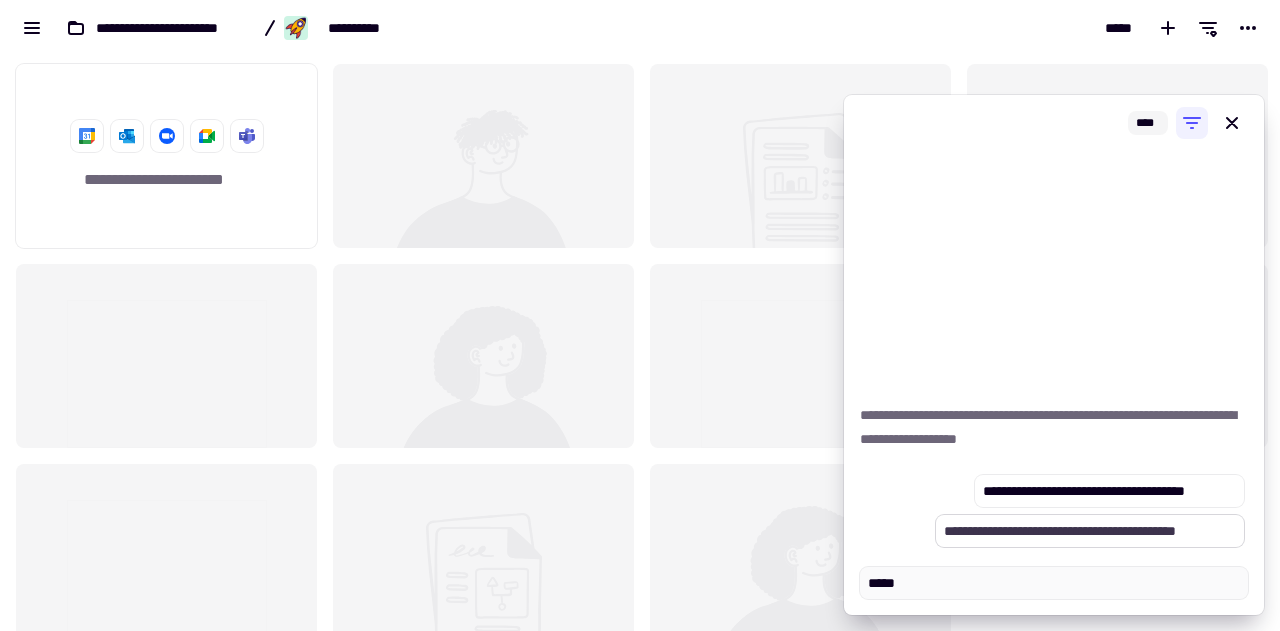 type on "*" 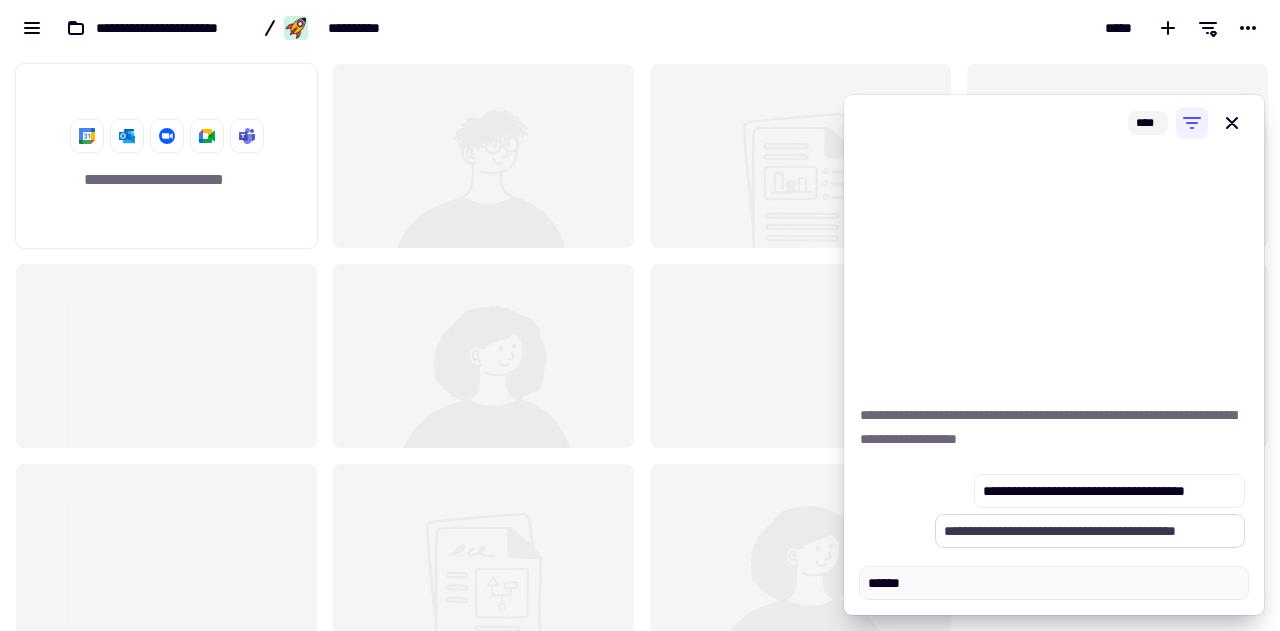 type on "*" 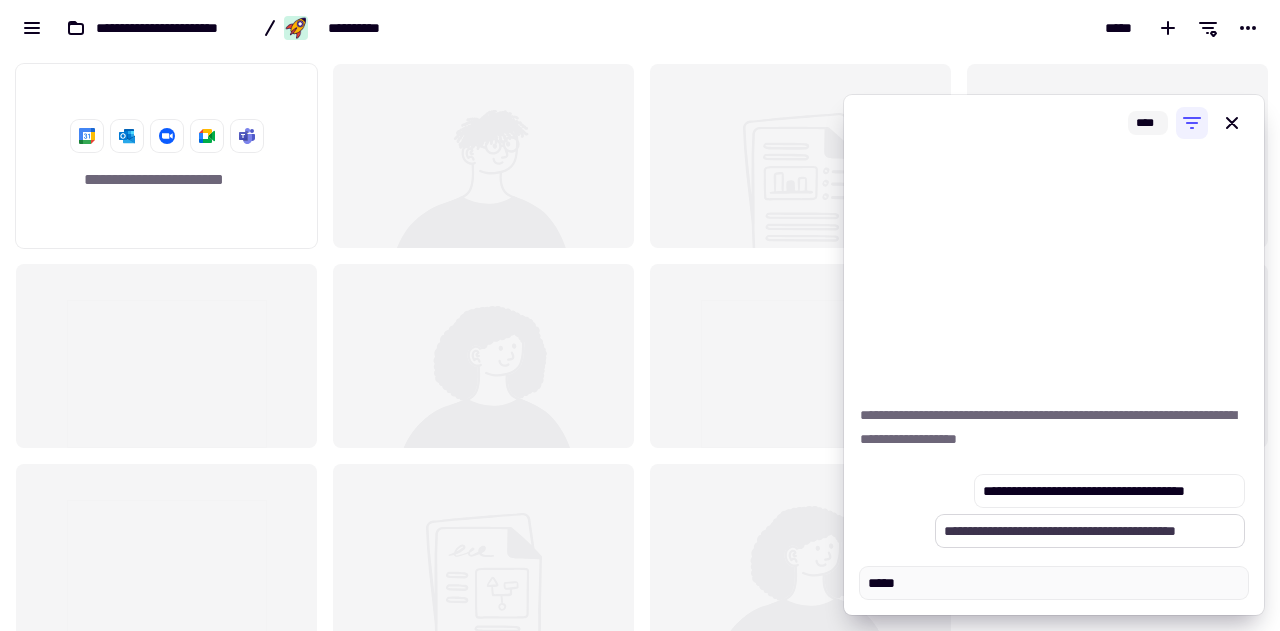 type on "*" 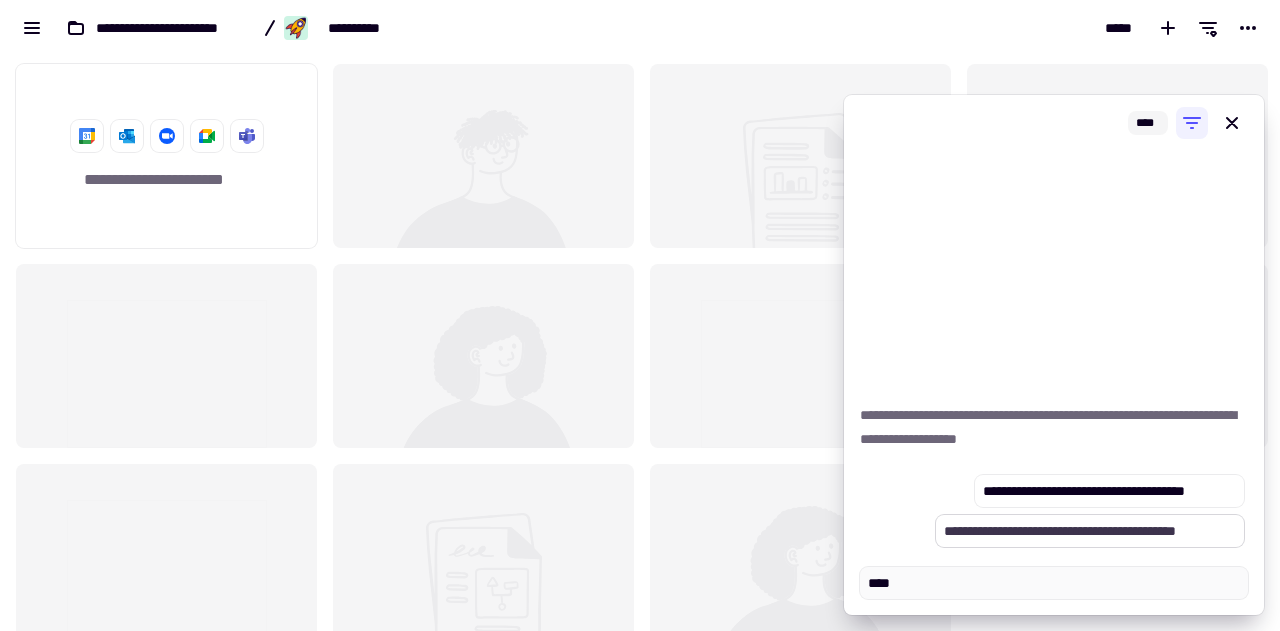 type on "*" 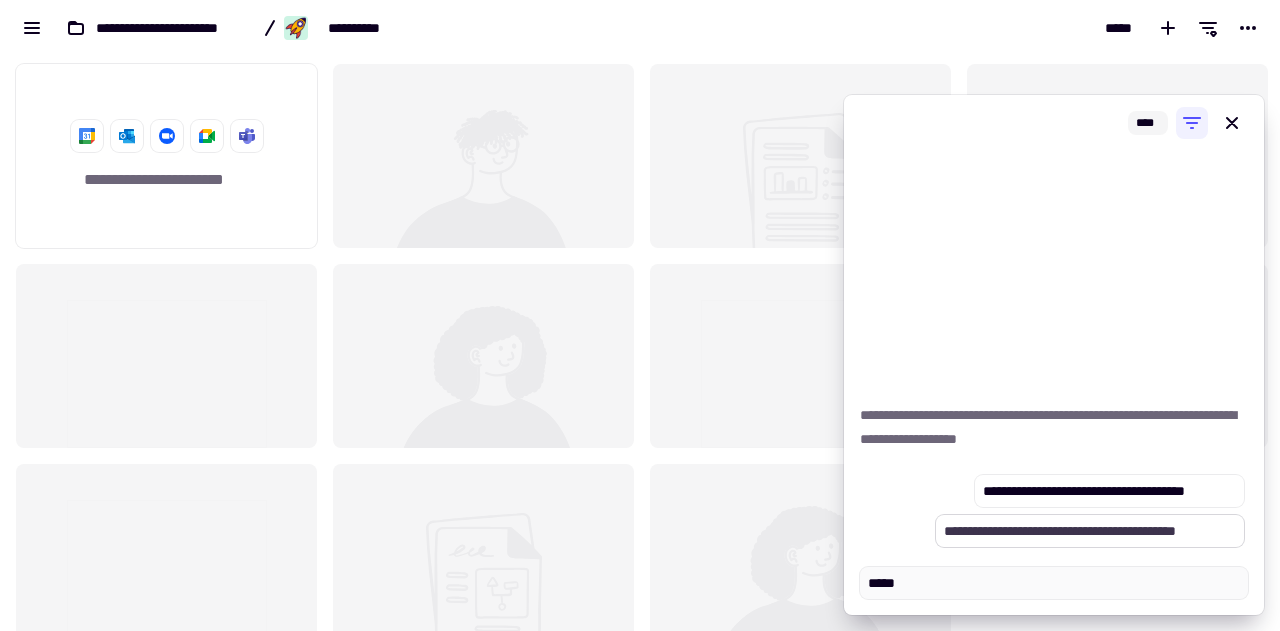 type on "*" 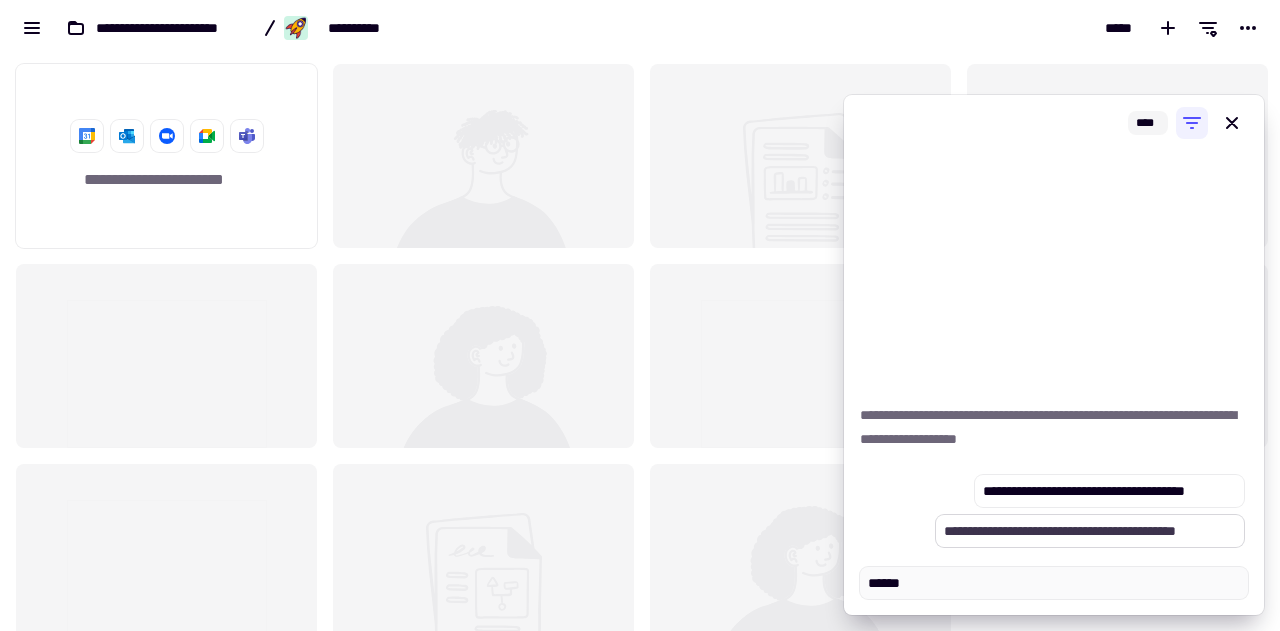 type on "*" 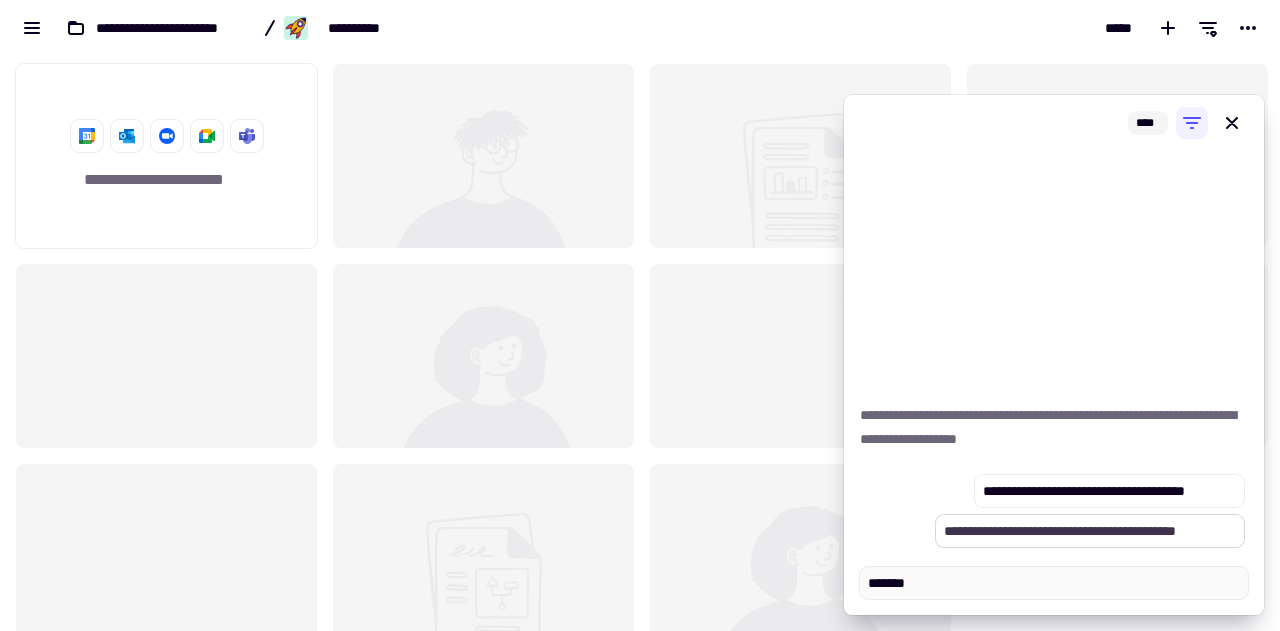 type on "*" 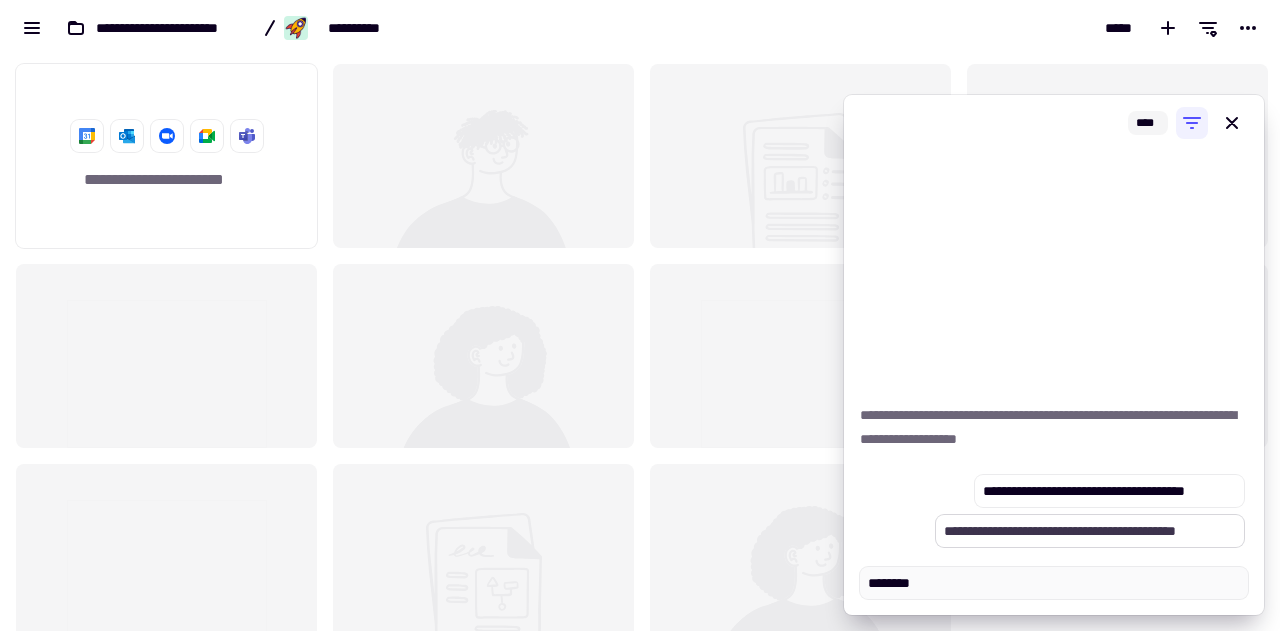 type on "*" 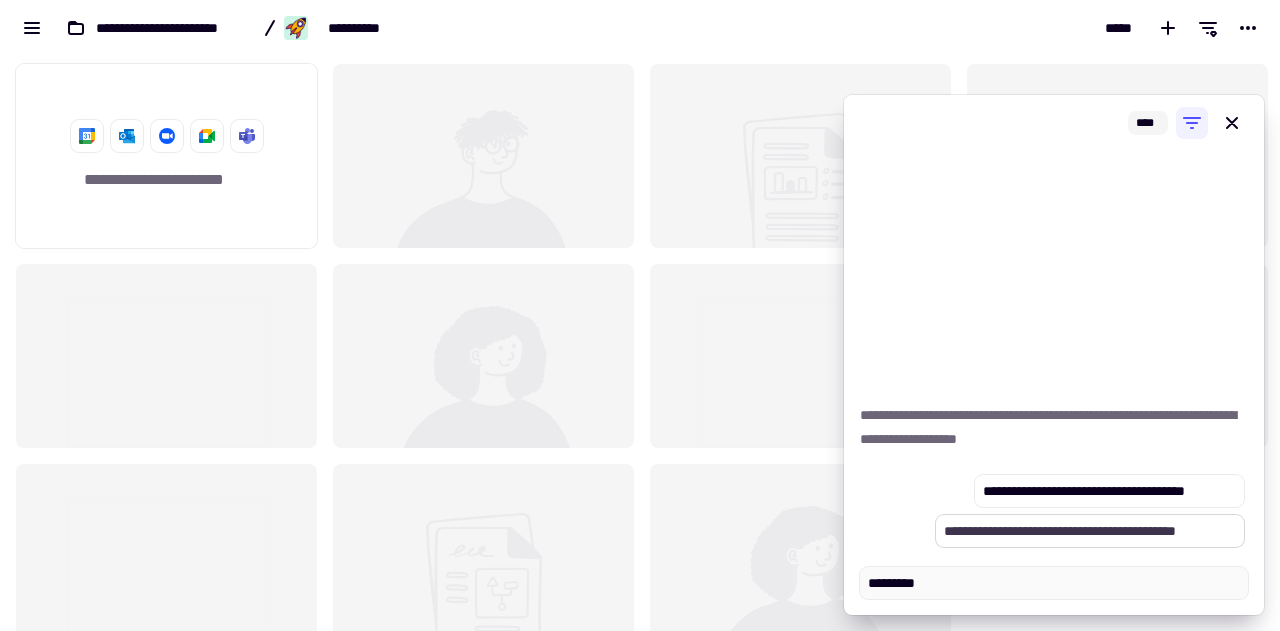 type on "*" 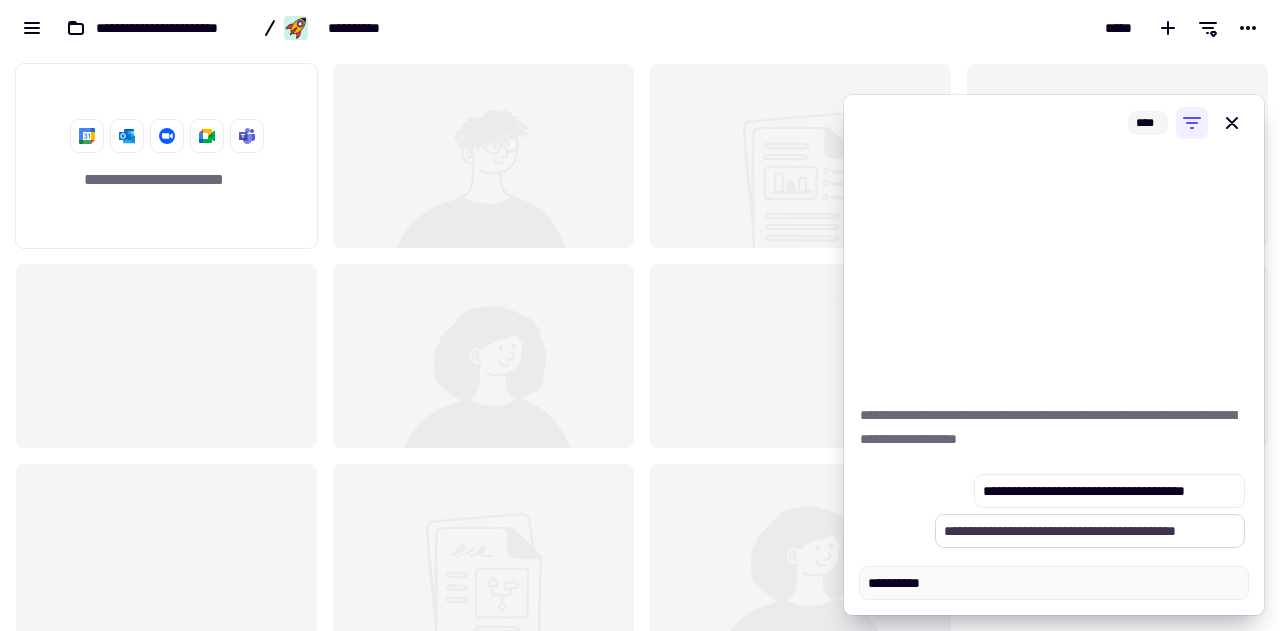 type on "*" 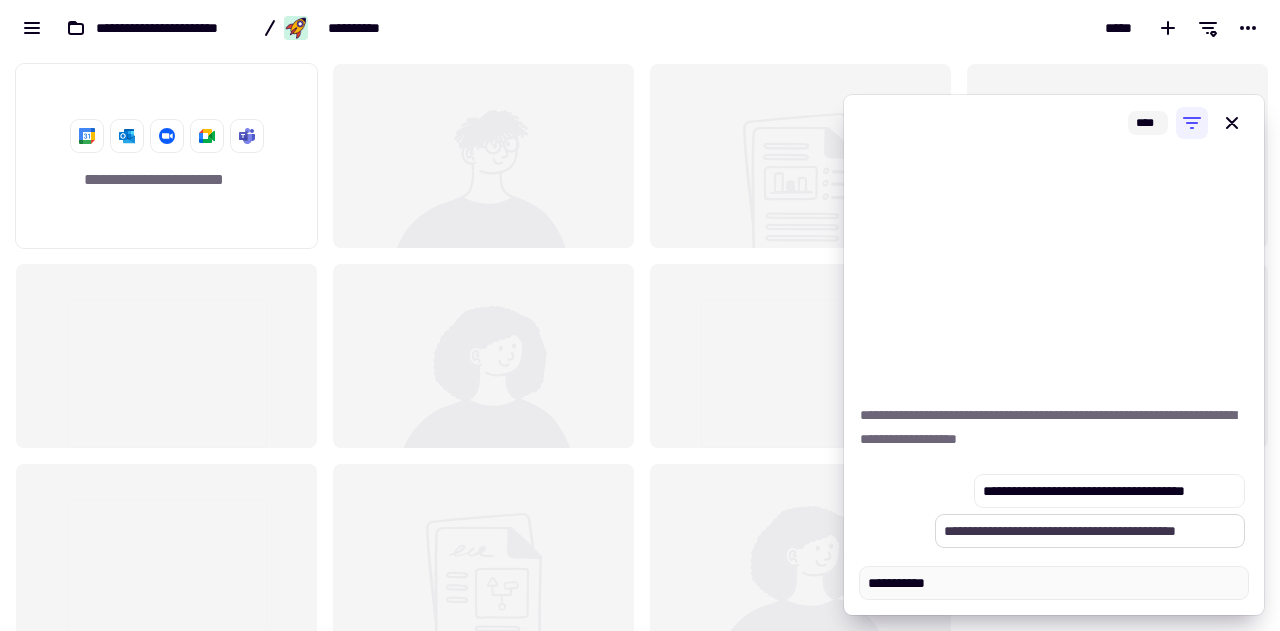 type on "*" 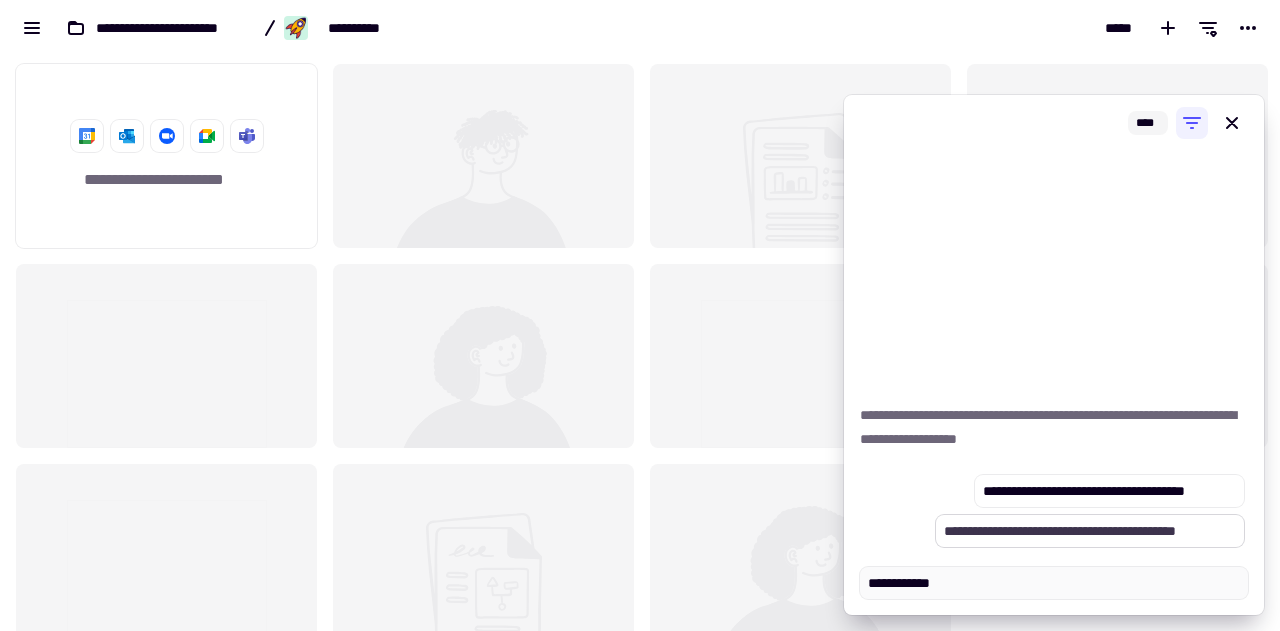 type on "*" 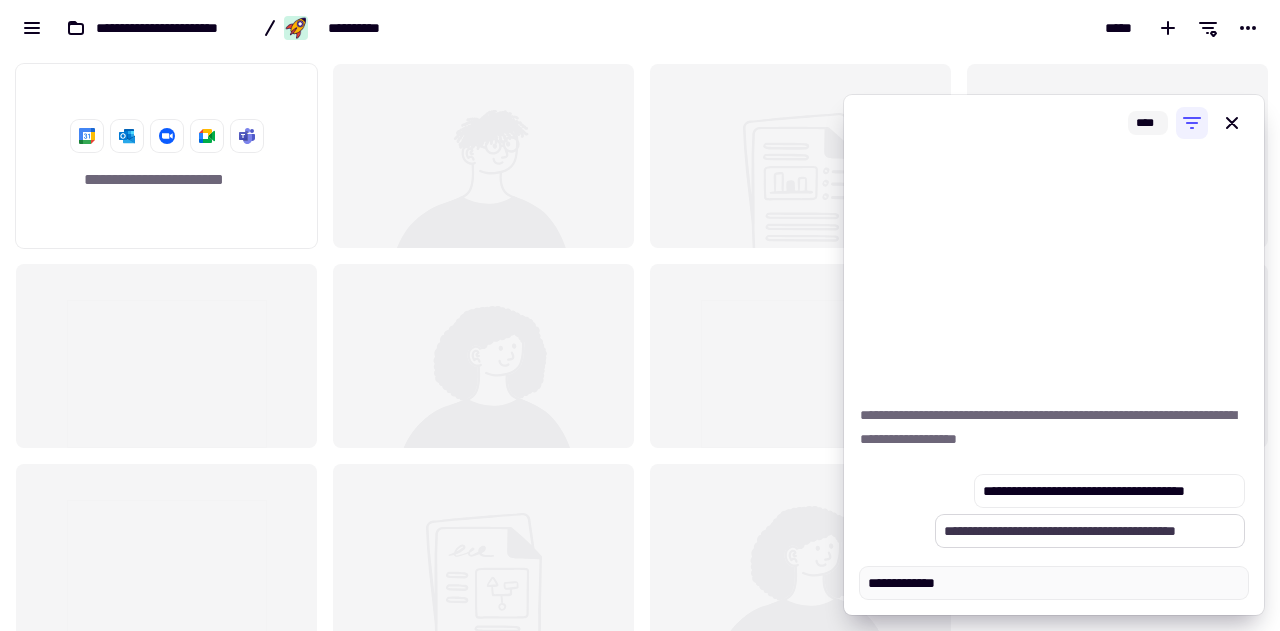type on "*" 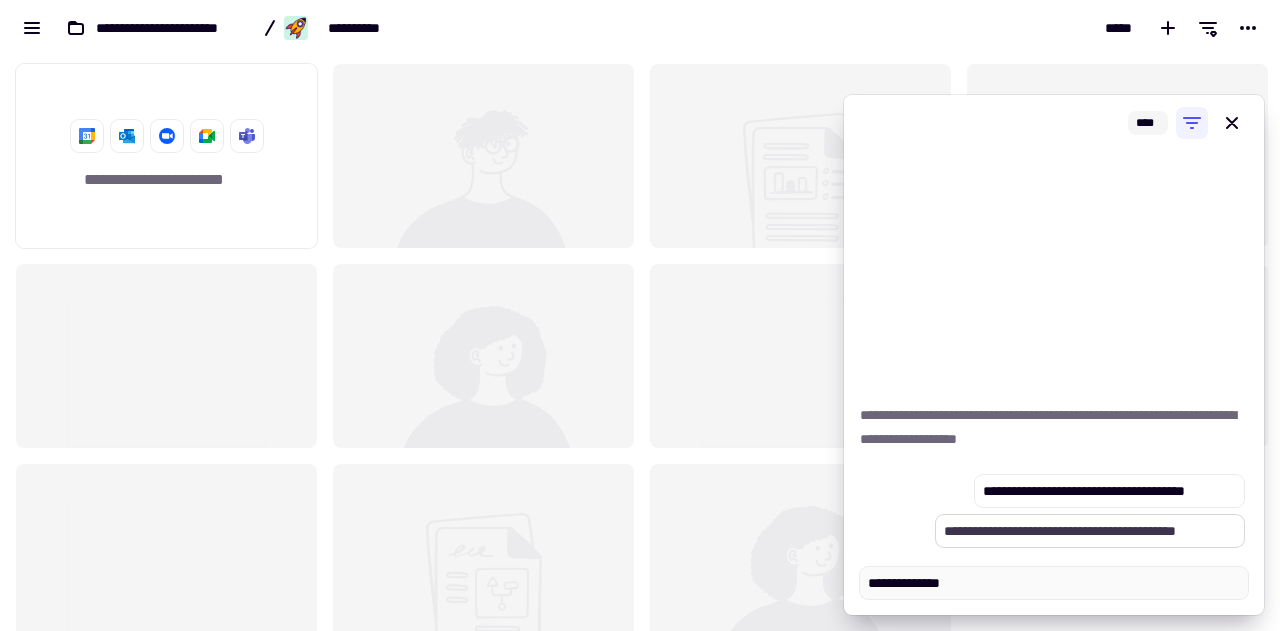 type on "*" 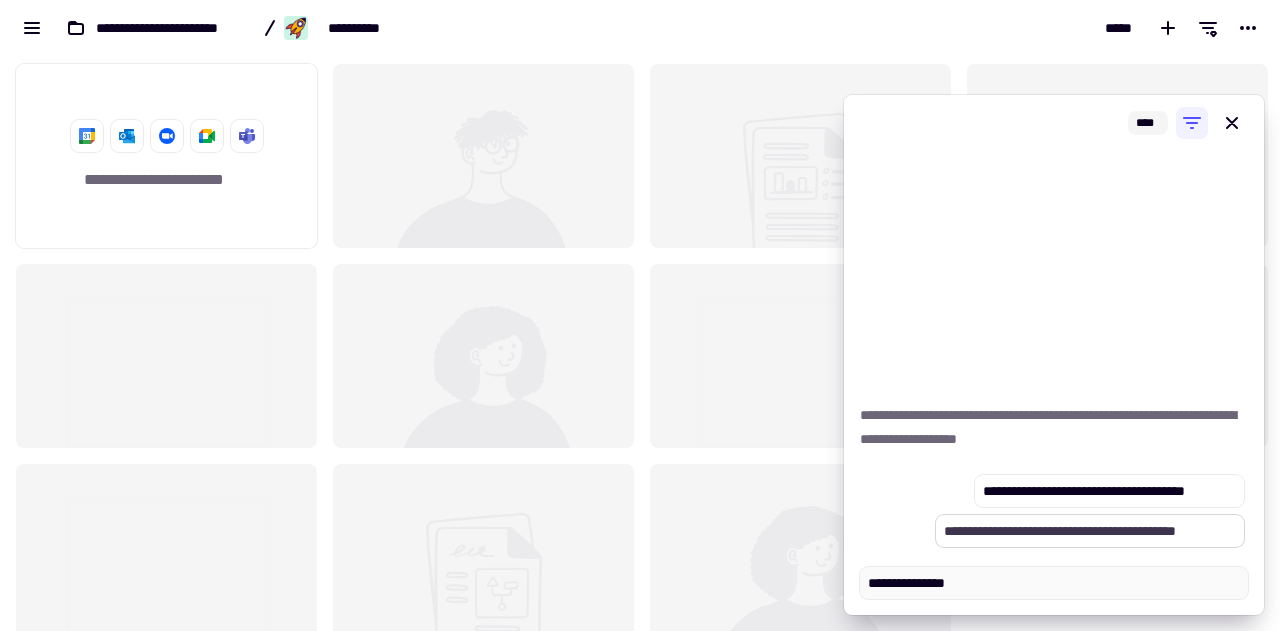 type on "*" 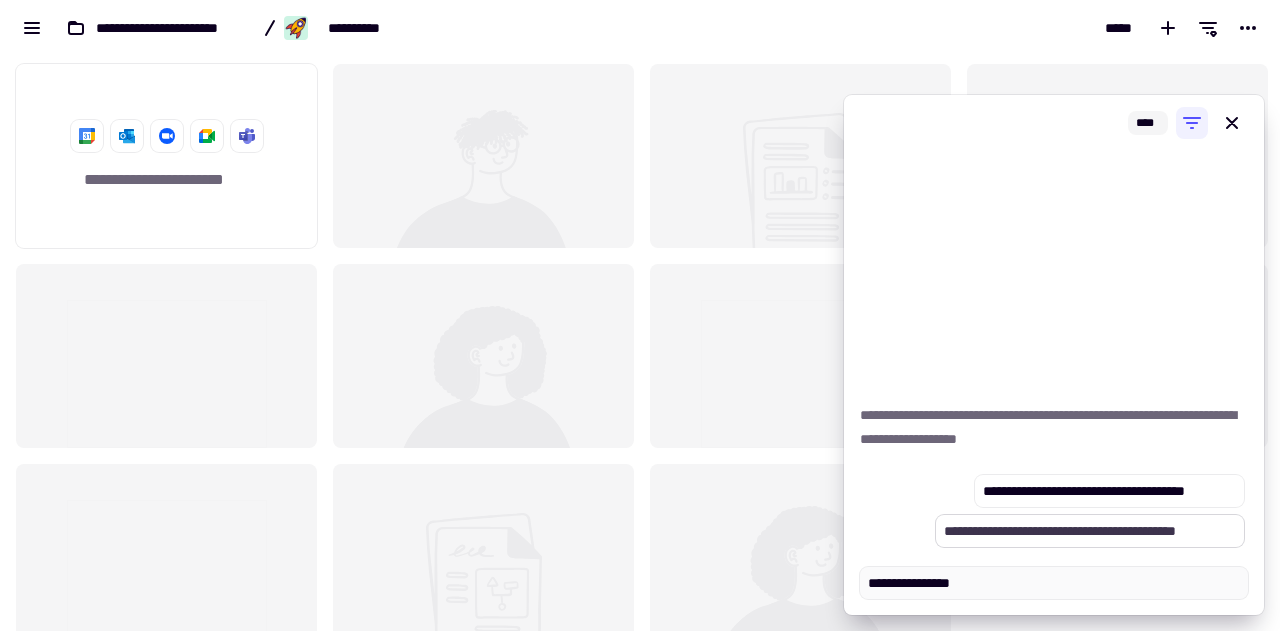 type on "*" 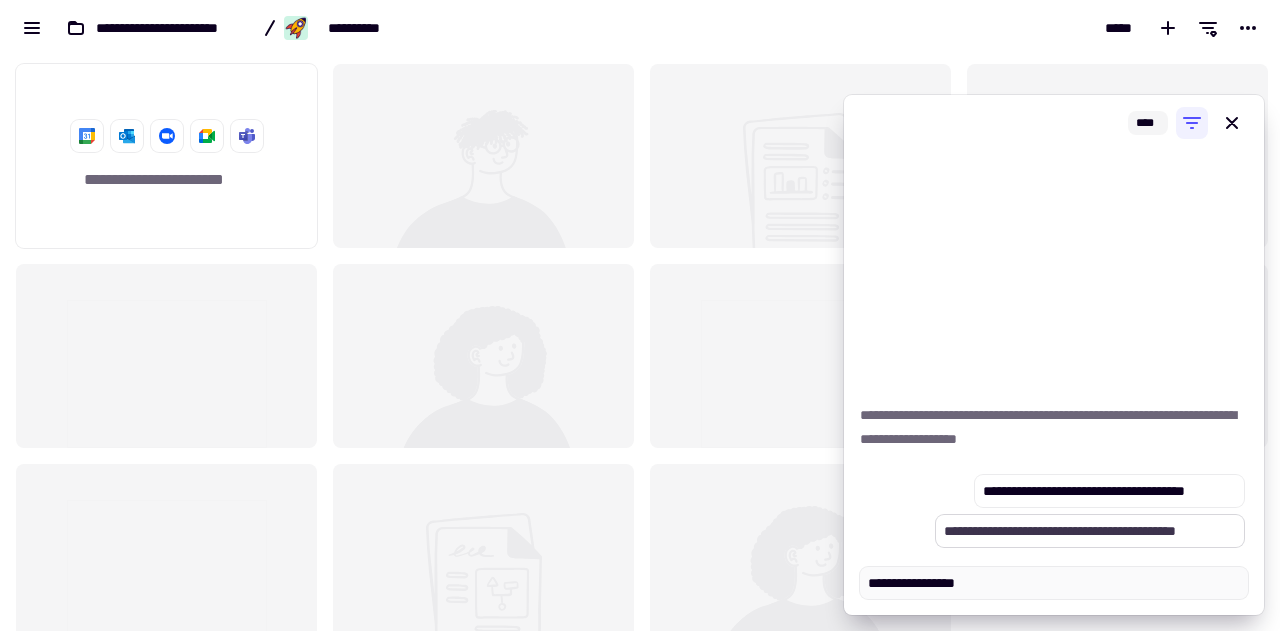 type on "*" 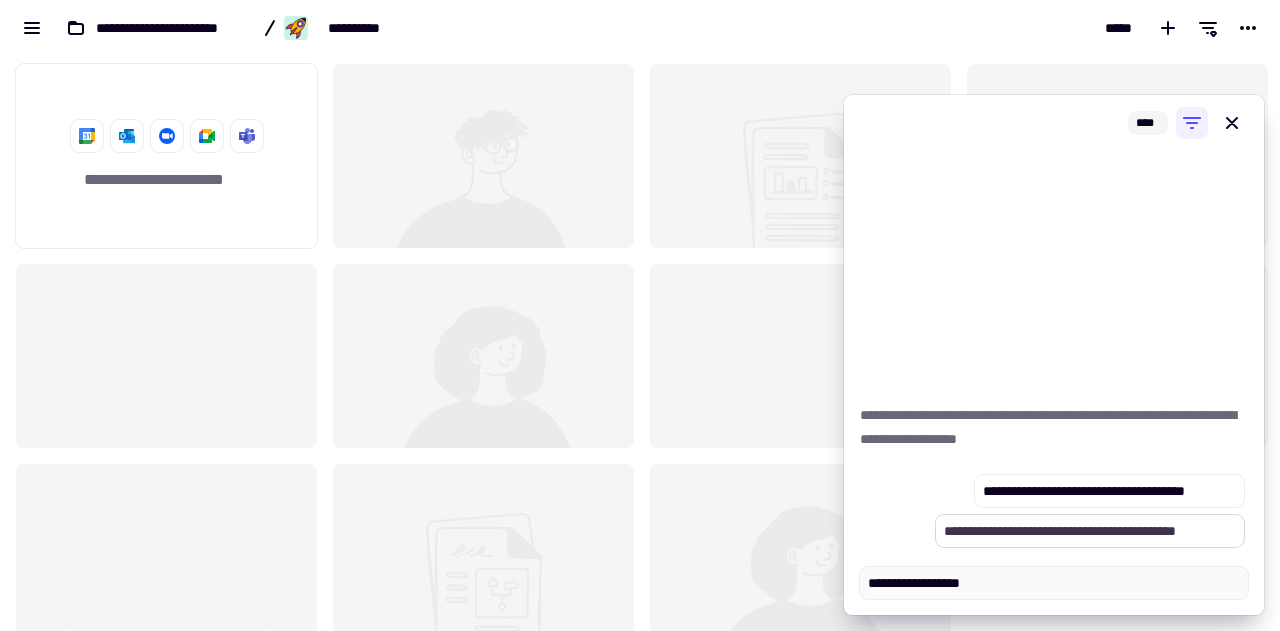 type on "*" 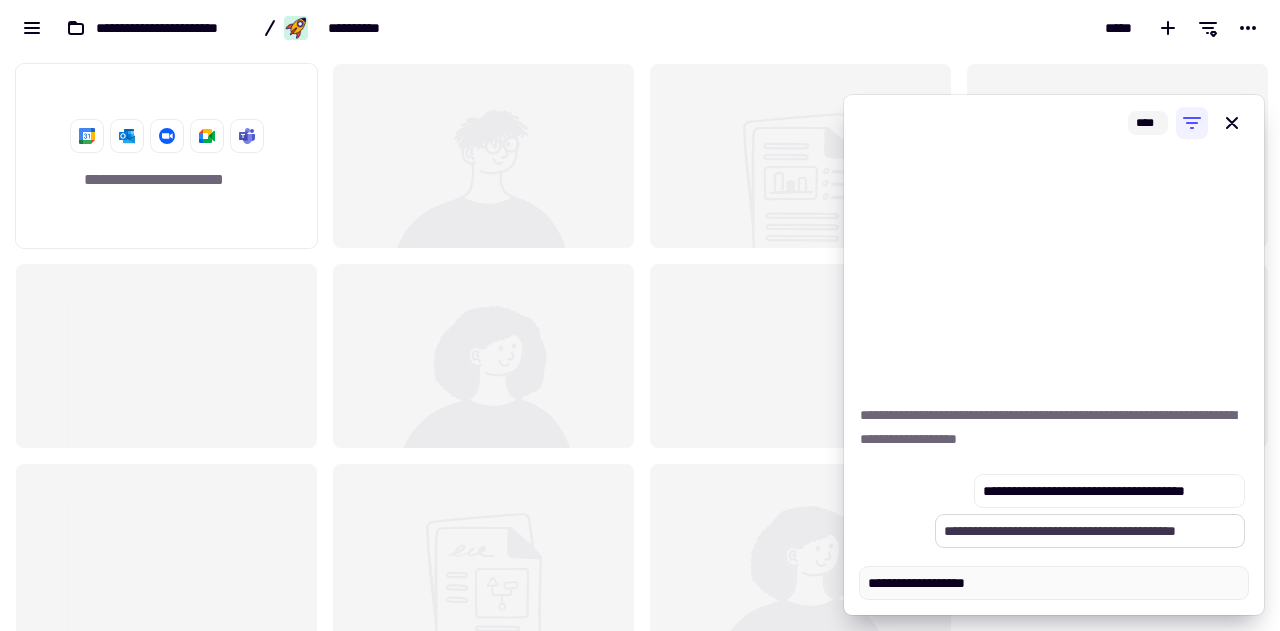 type on "*" 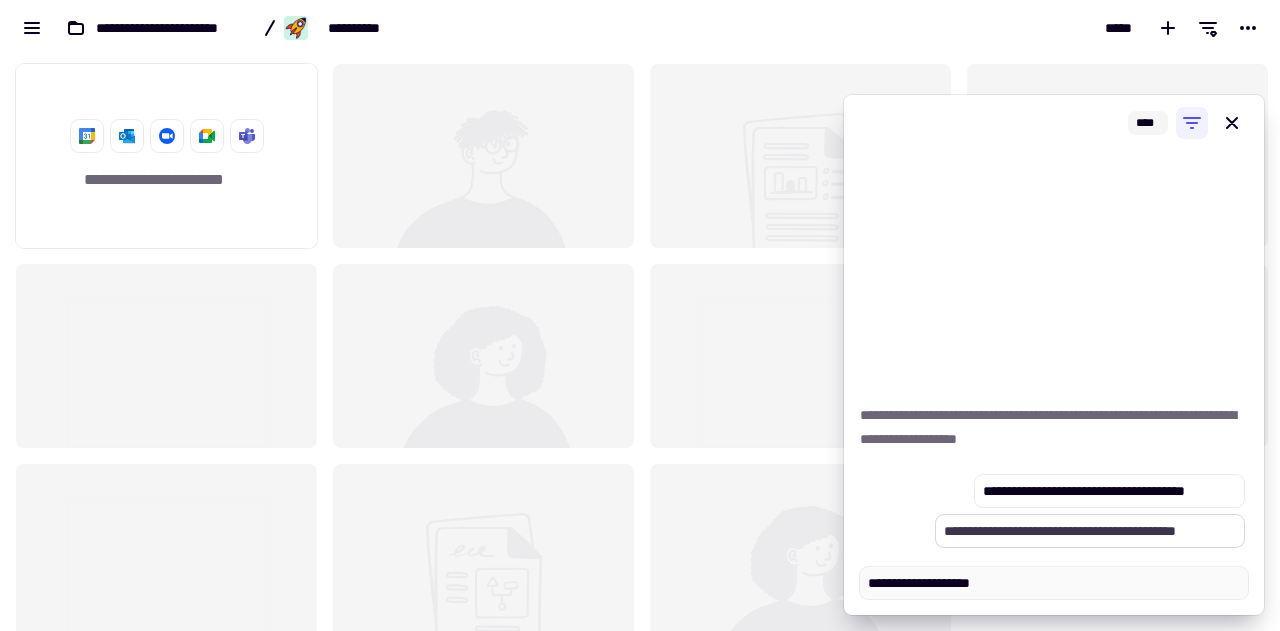 type on "*" 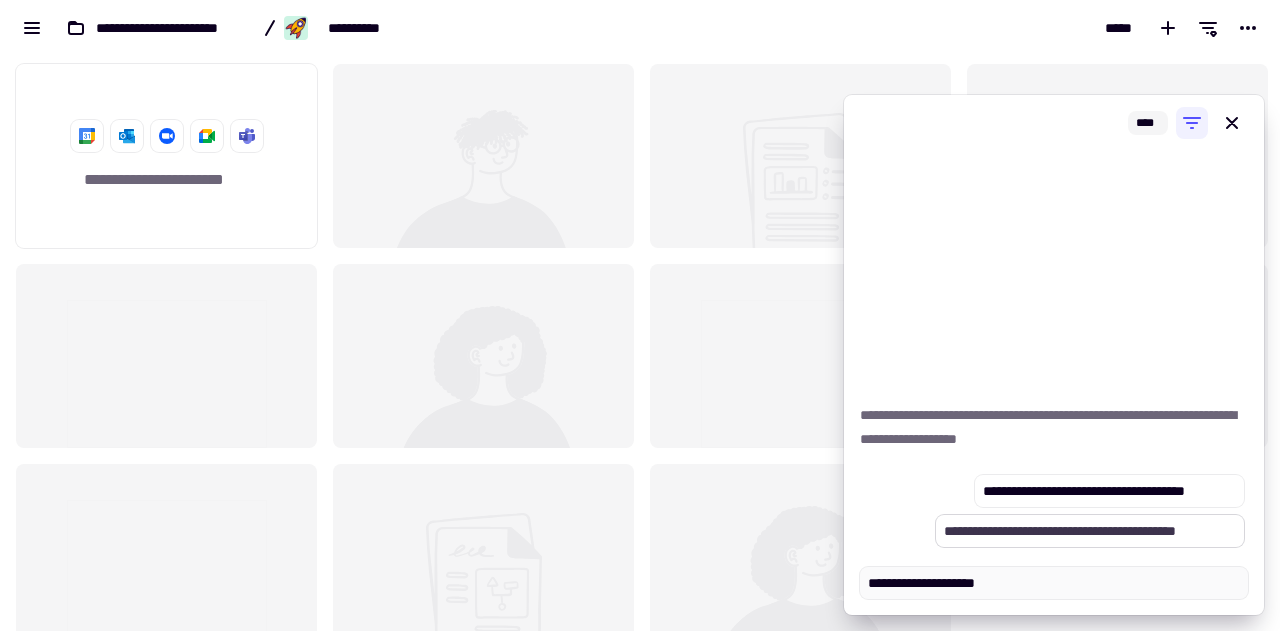 type on "*" 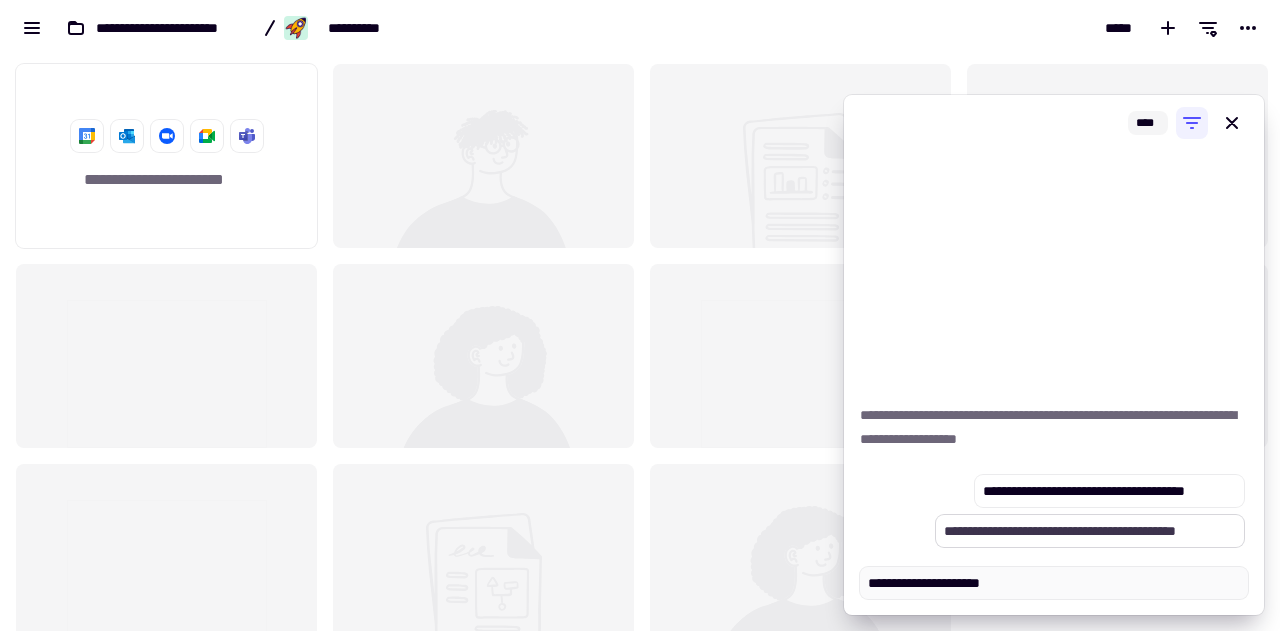 type on "*" 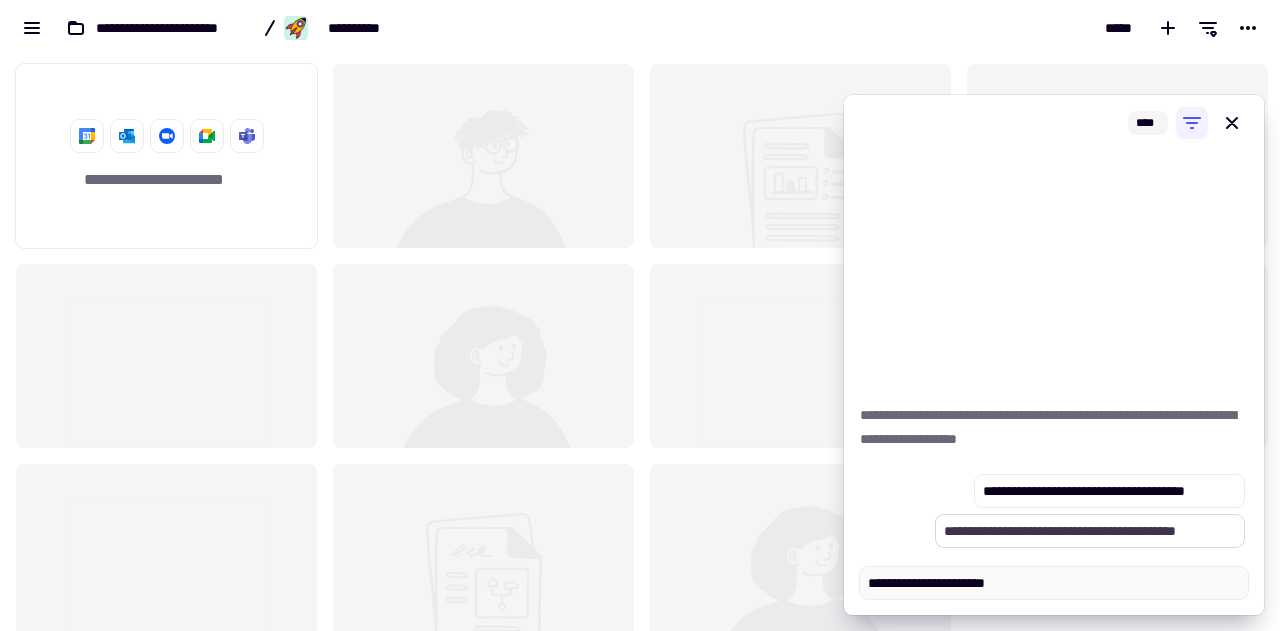 type on "*" 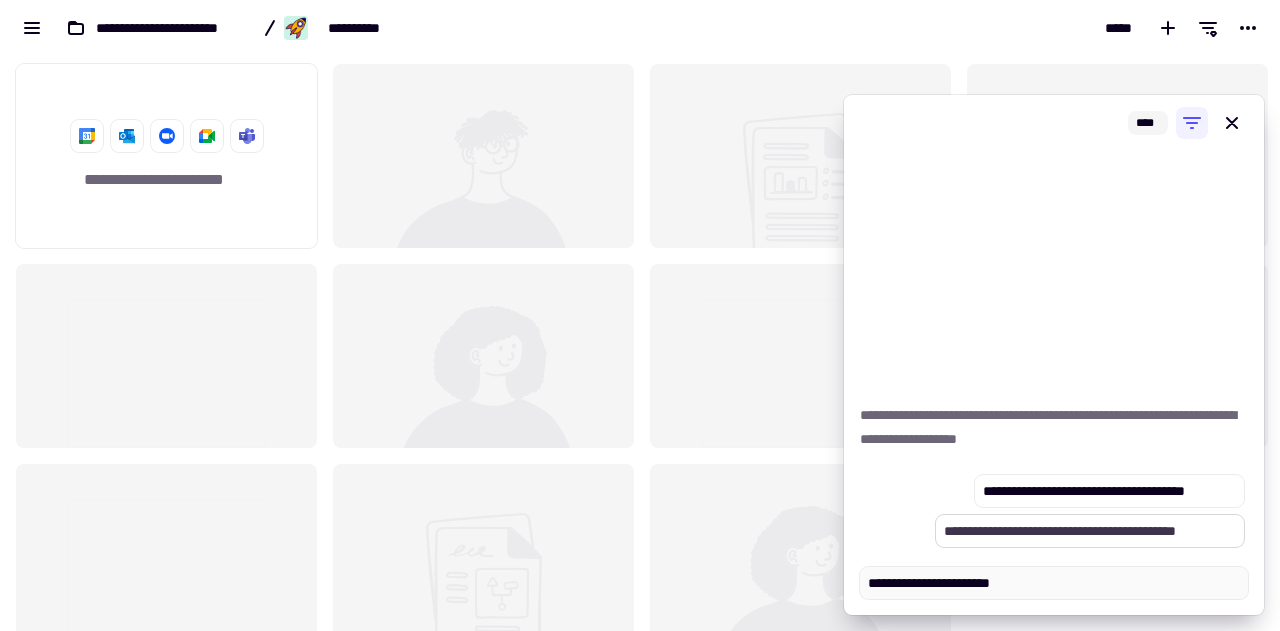 type on "*" 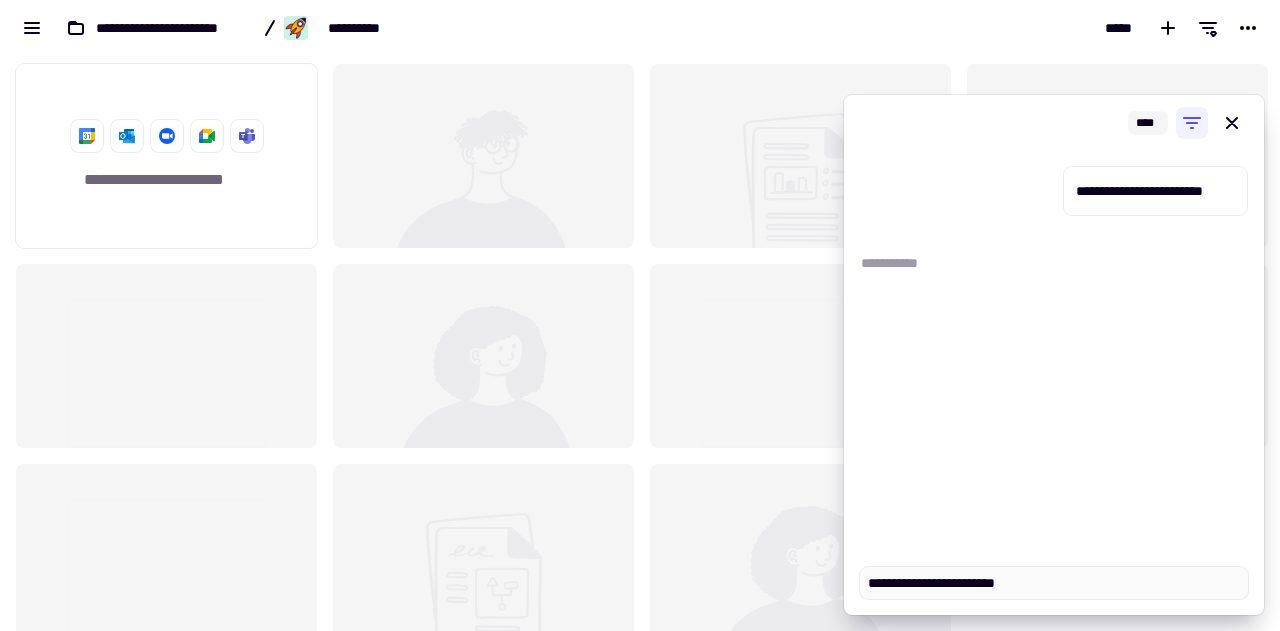type on "*" 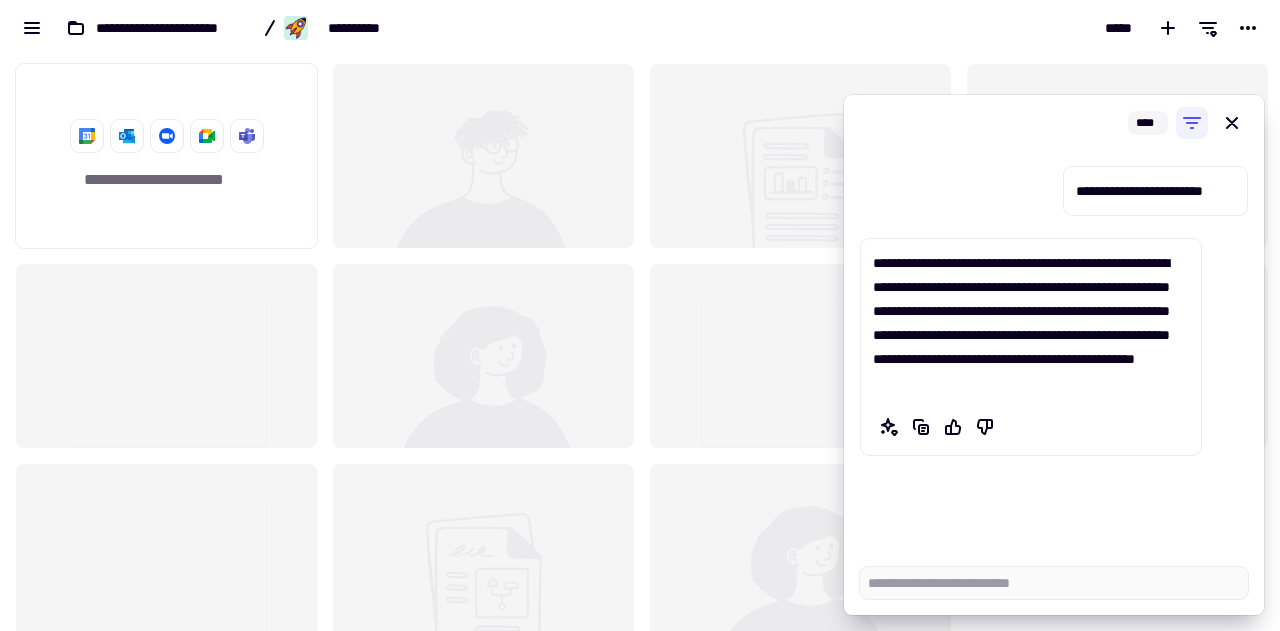type on "*" 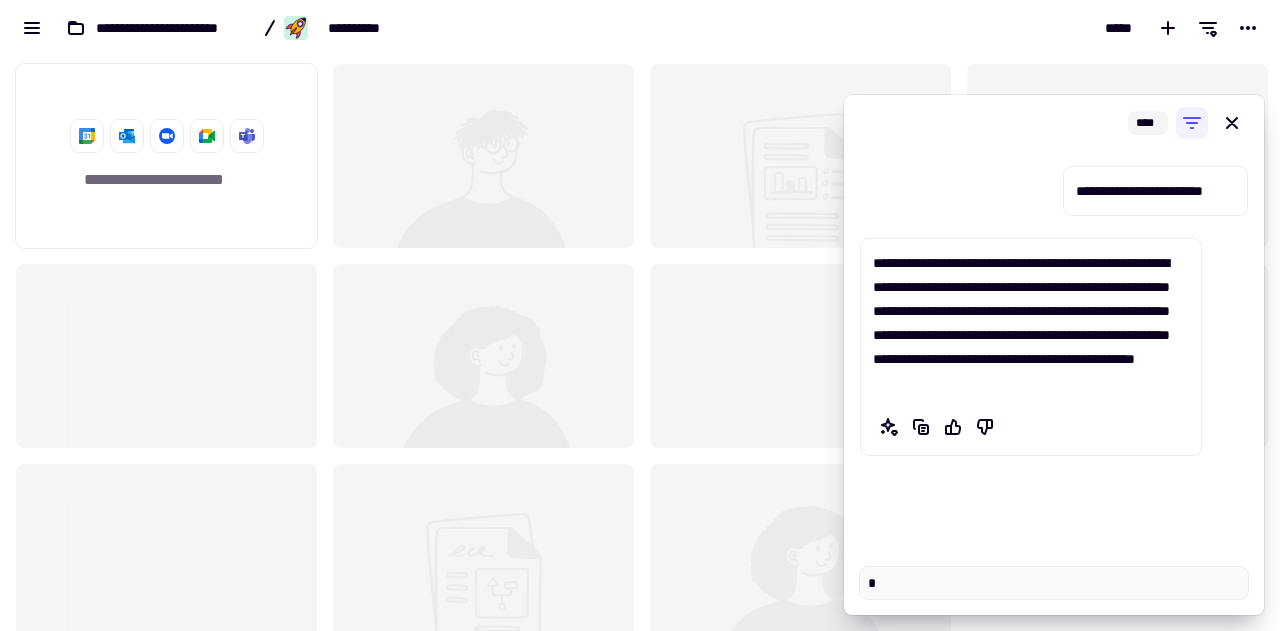 type on "*" 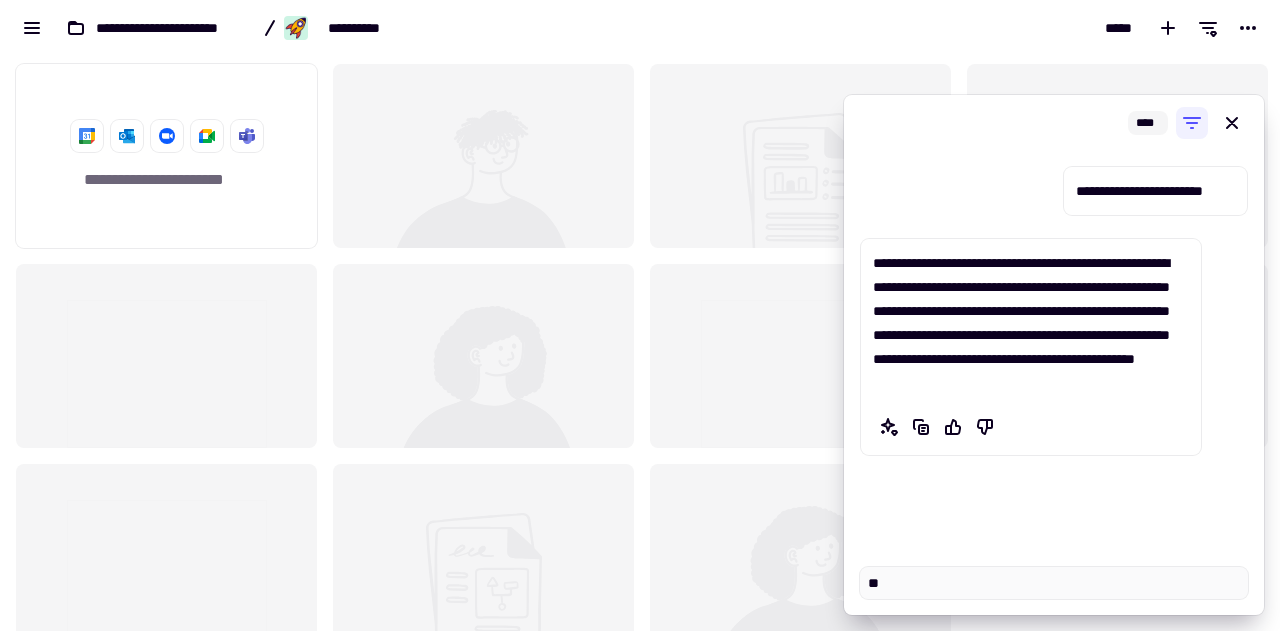 type on "*" 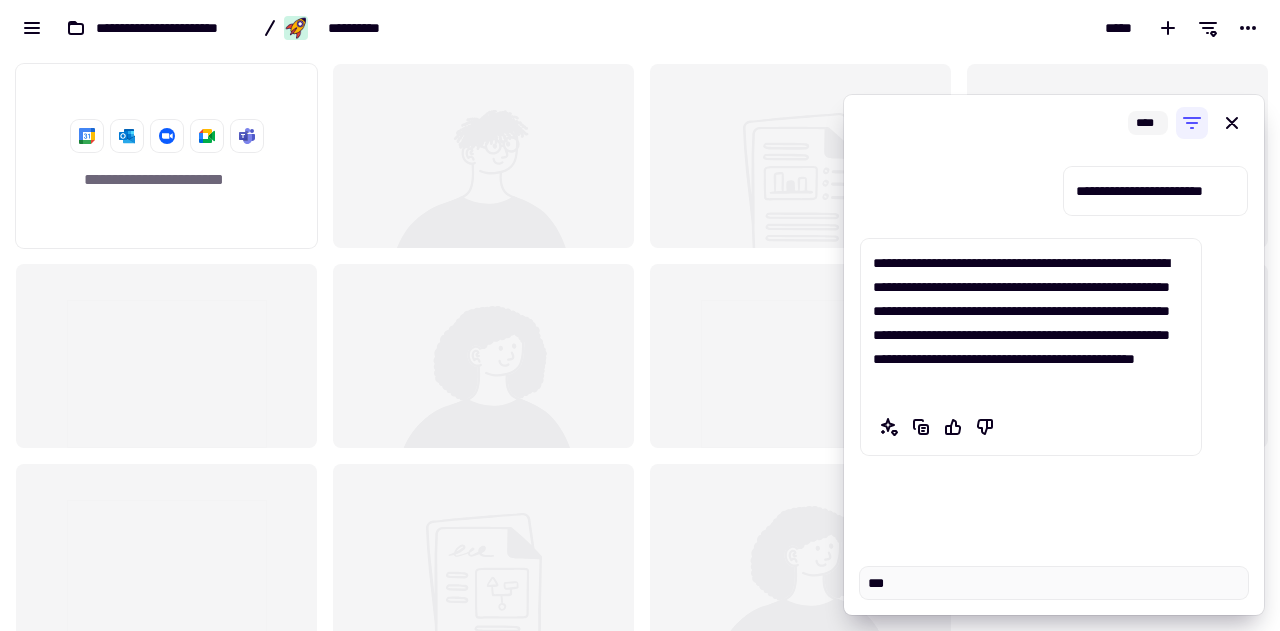 type on "*" 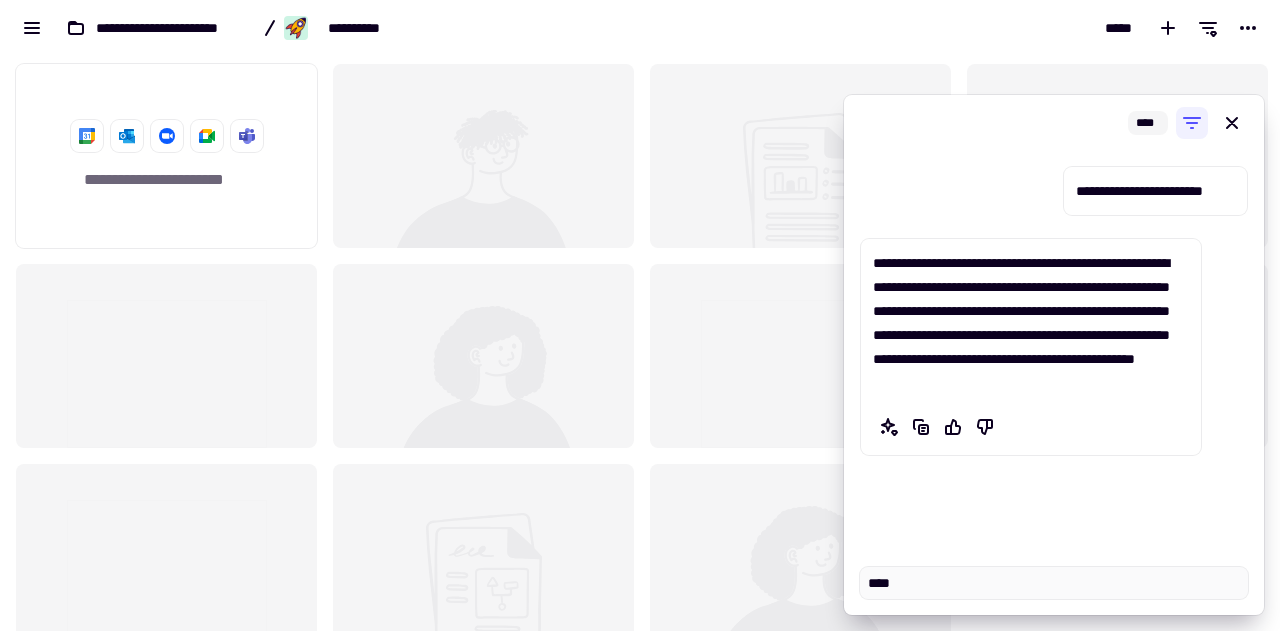 type on "*" 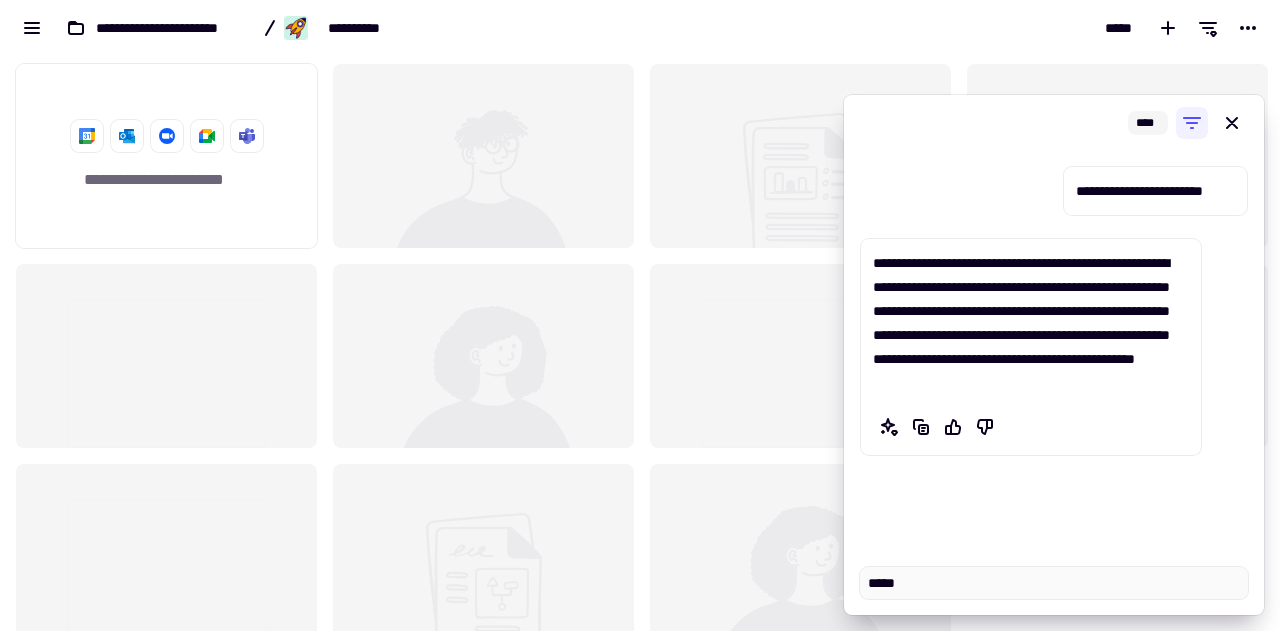 type on "*" 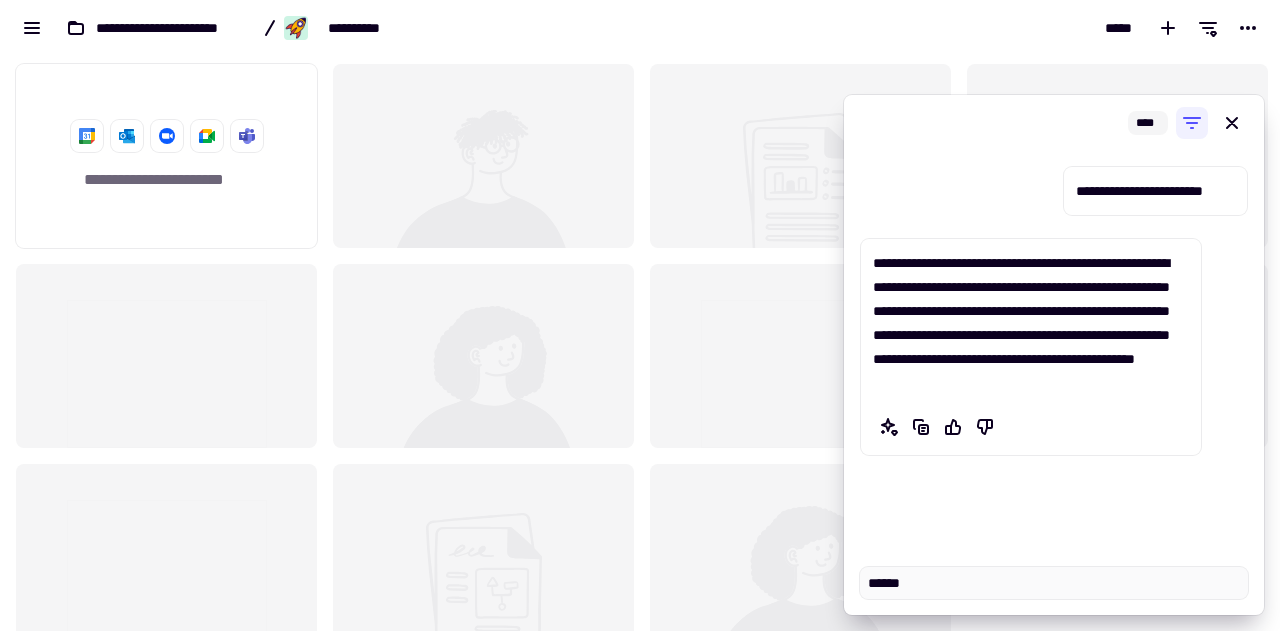 type on "*" 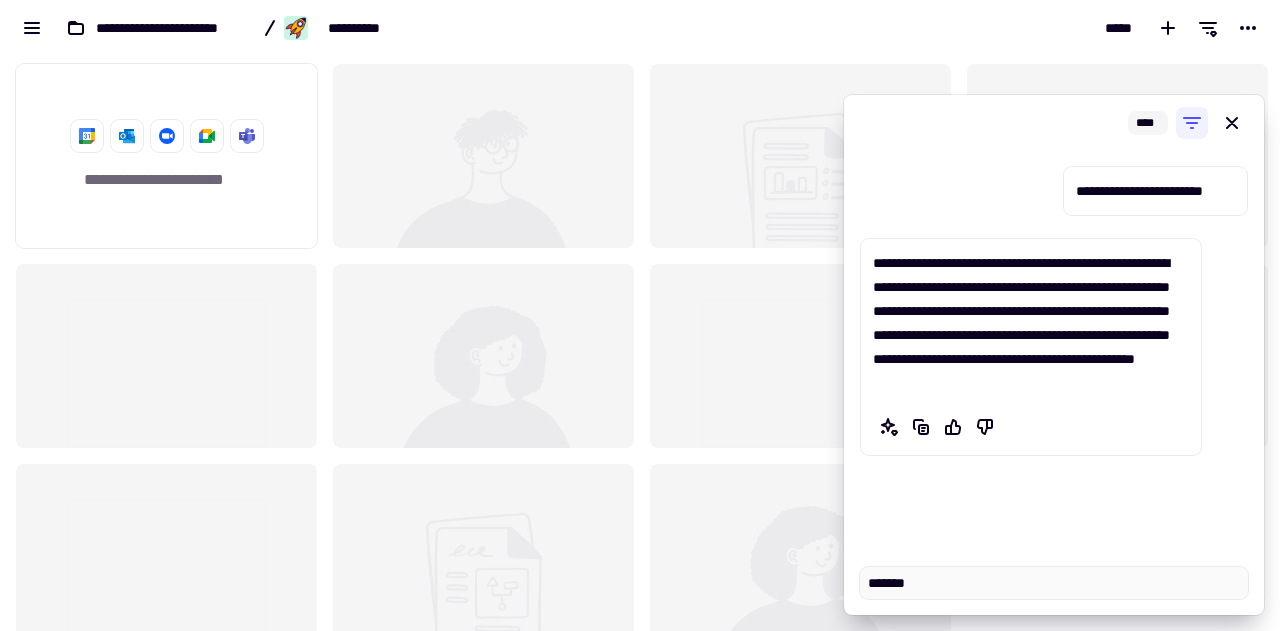 type on "*" 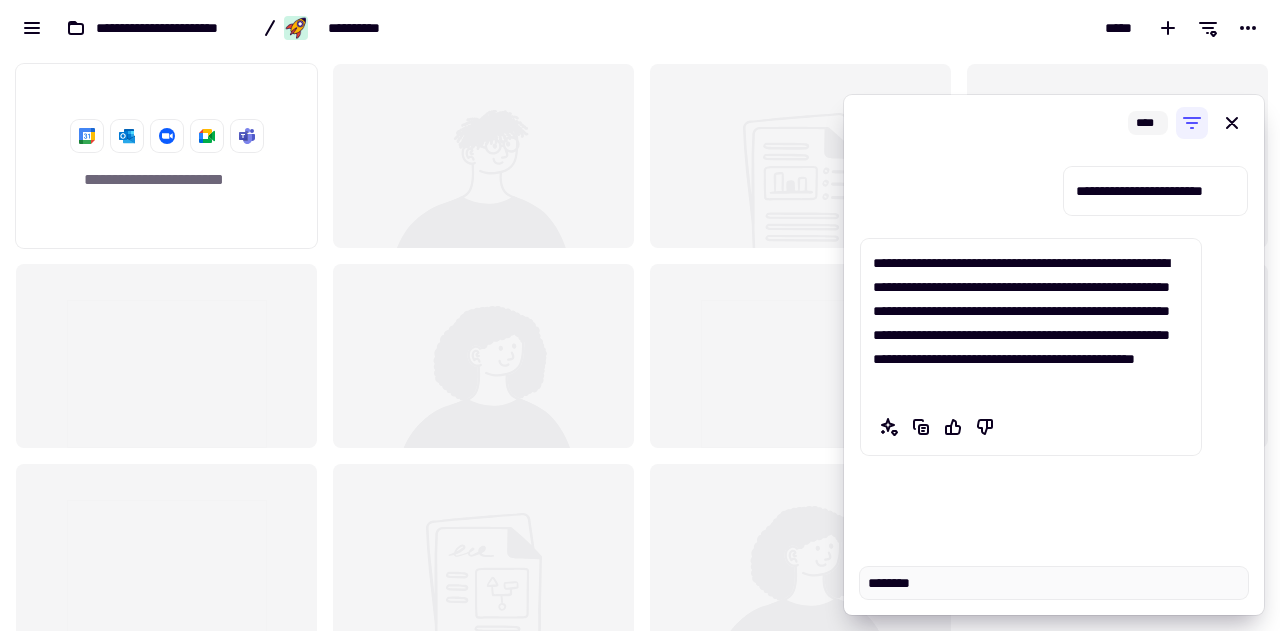 type on "*" 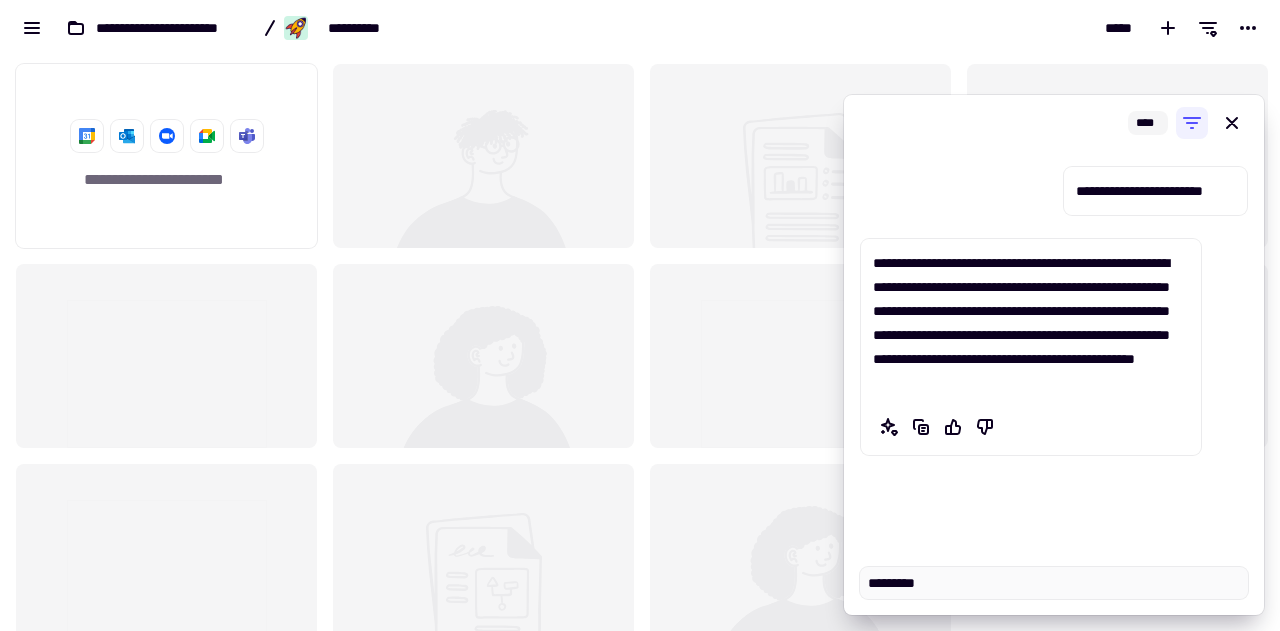 type on "*" 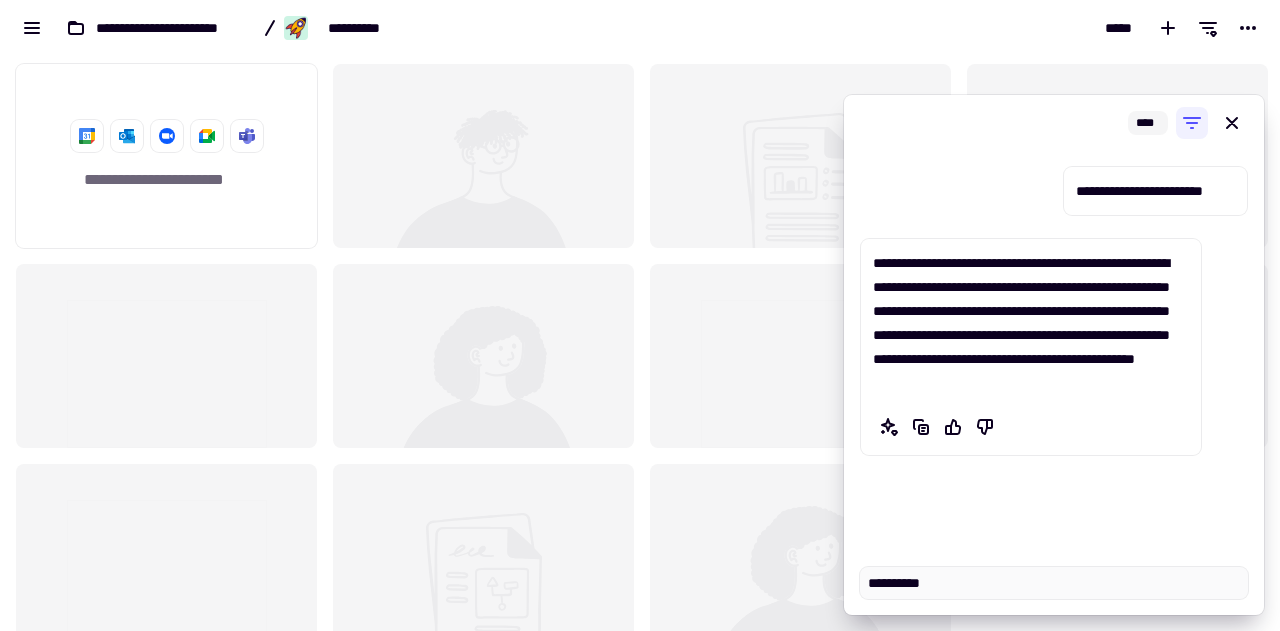 type on "*" 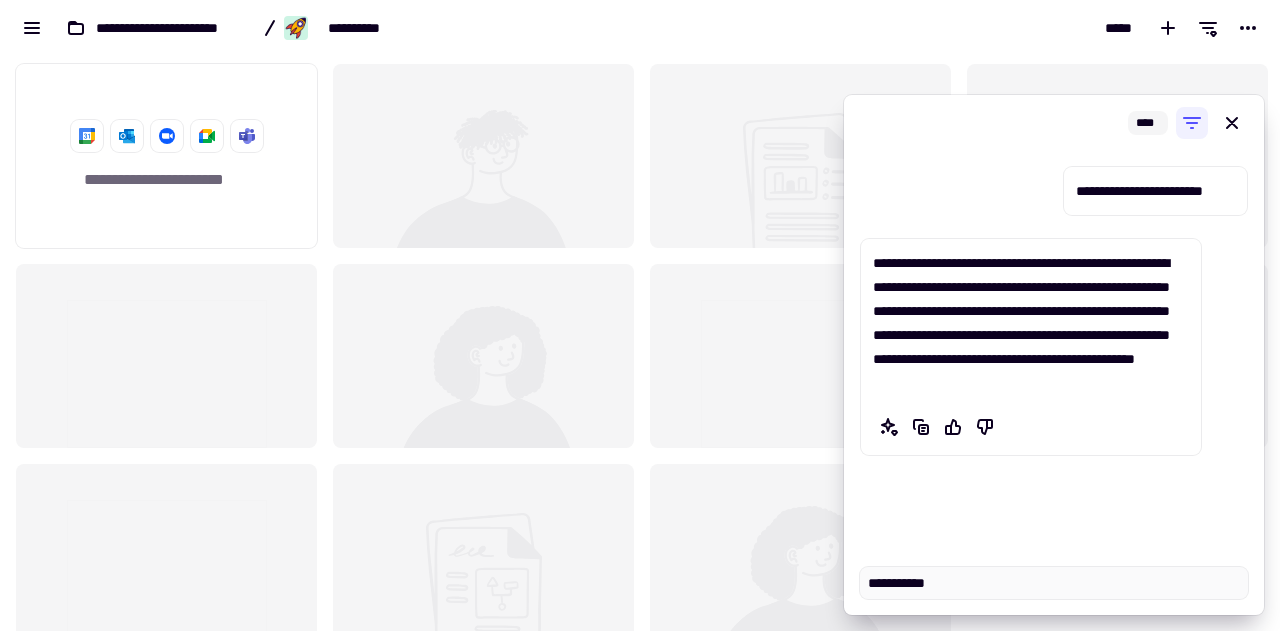 type on "*" 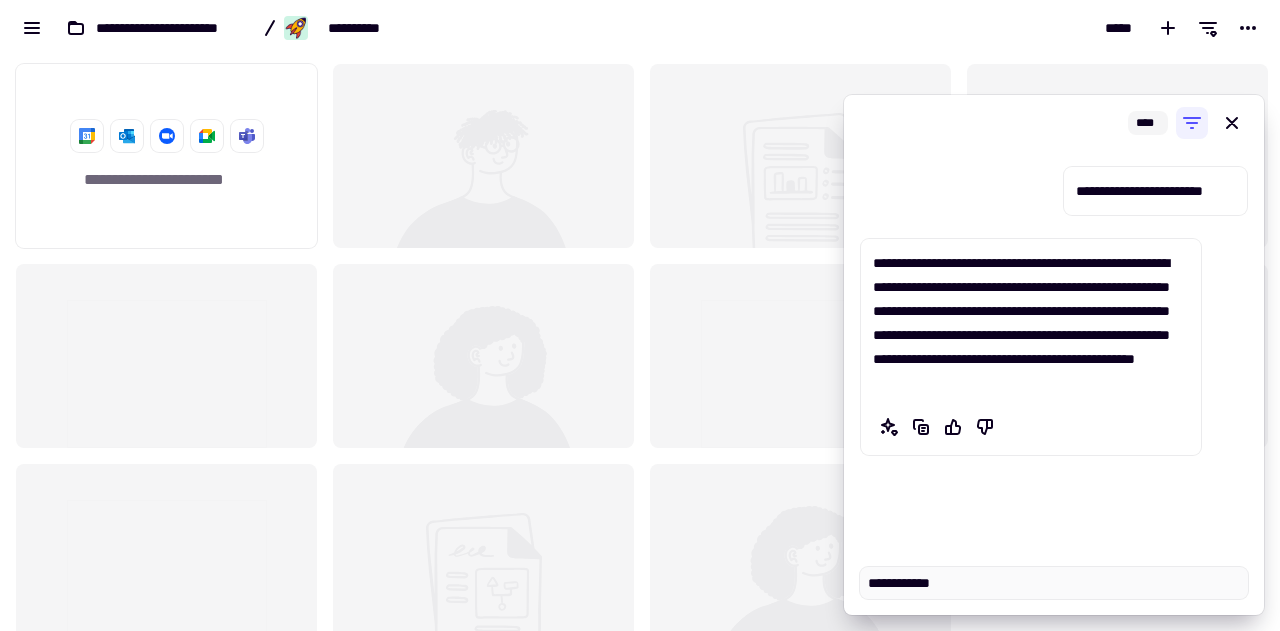 type on "*" 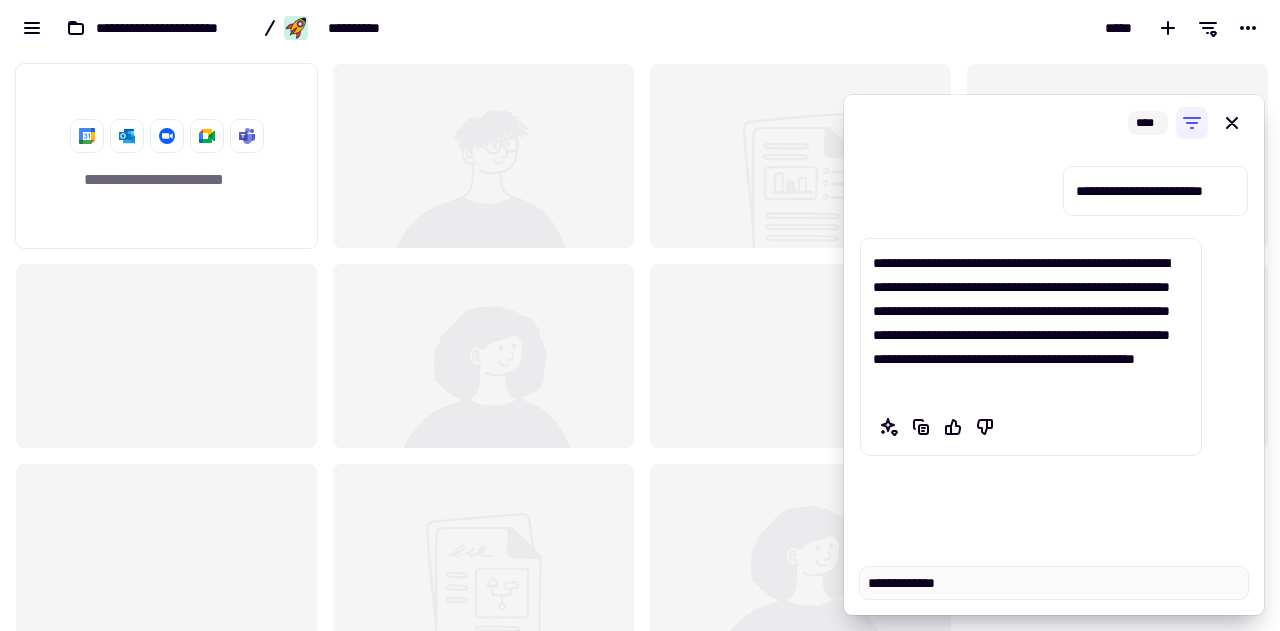 type on "*" 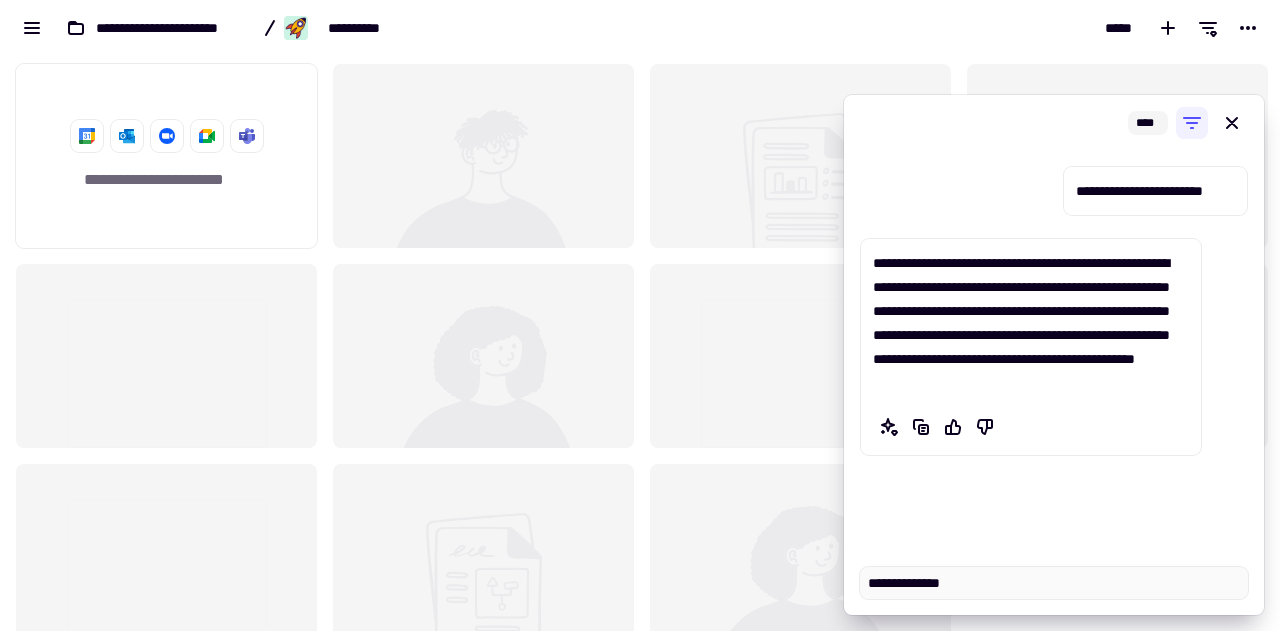 type on "*" 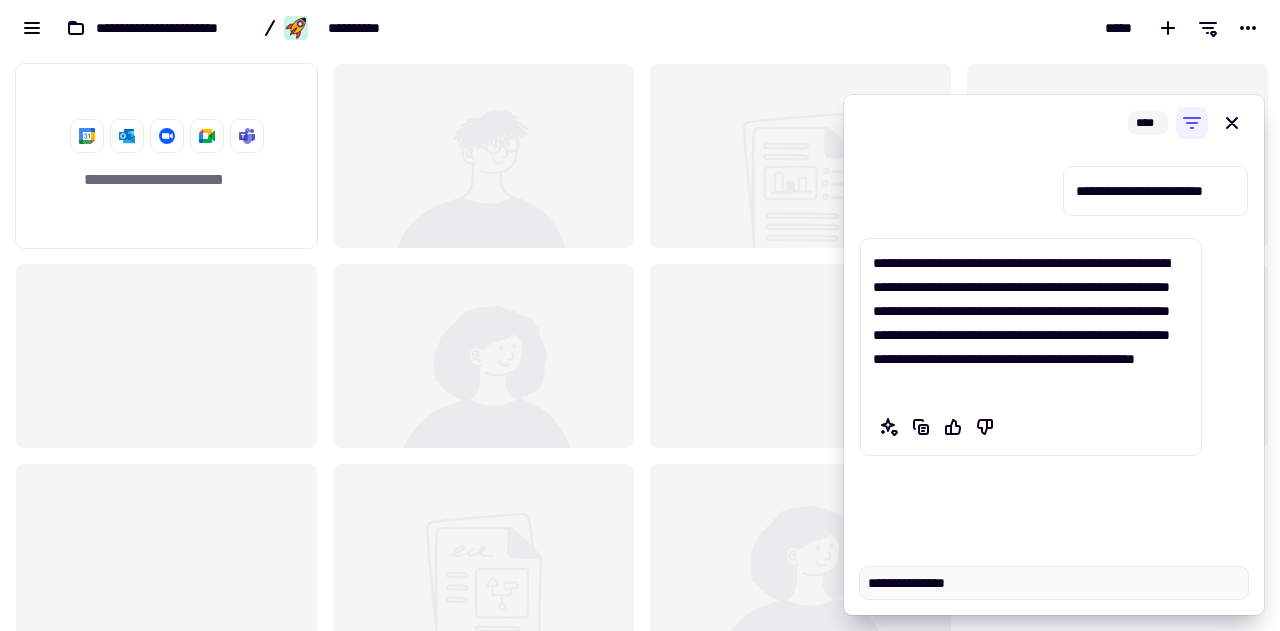 type on "*" 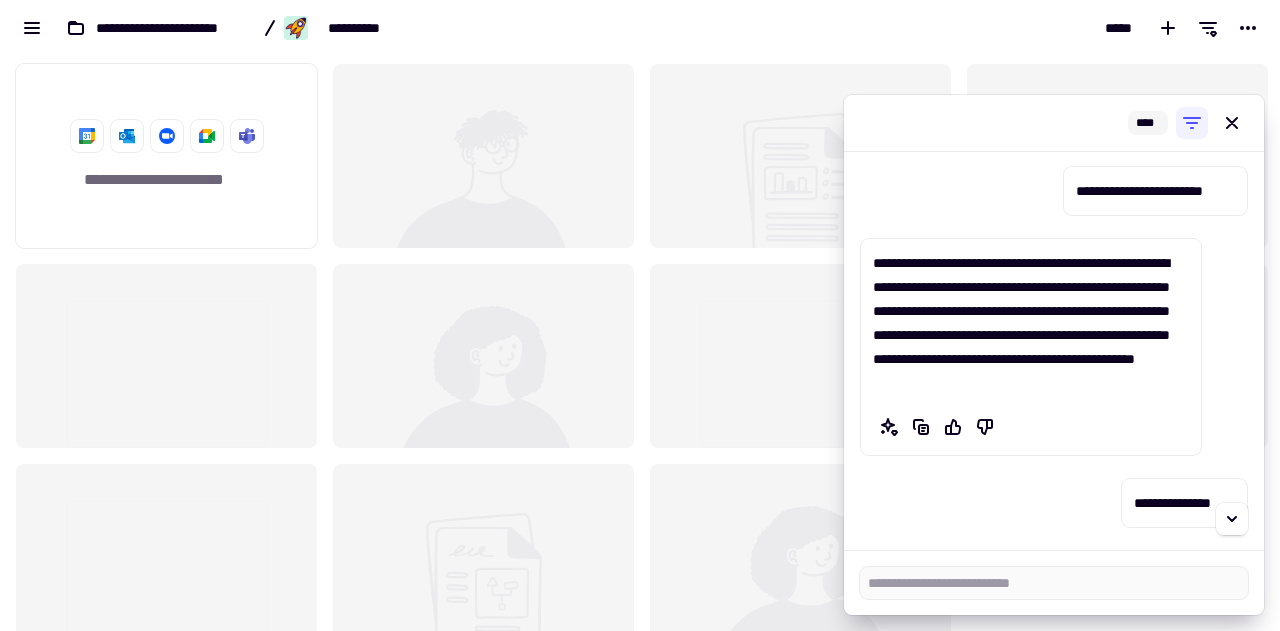 scroll, scrollTop: 72, scrollLeft: 0, axis: vertical 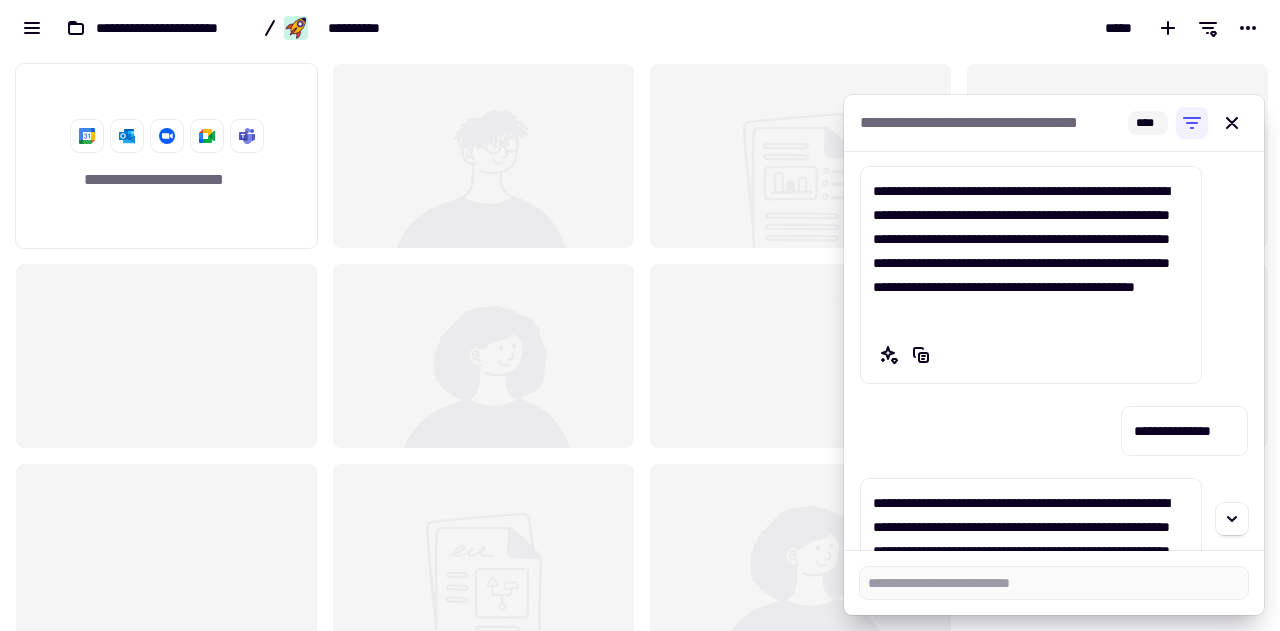 type on "*" 